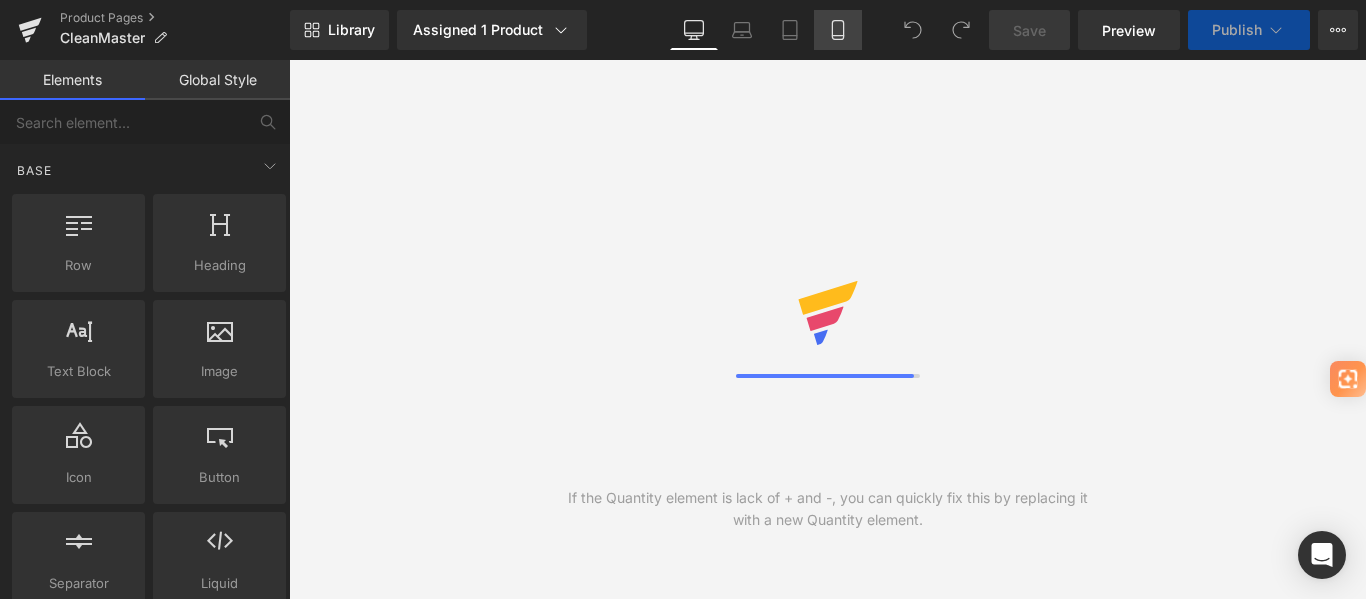 scroll, scrollTop: 0, scrollLeft: 0, axis: both 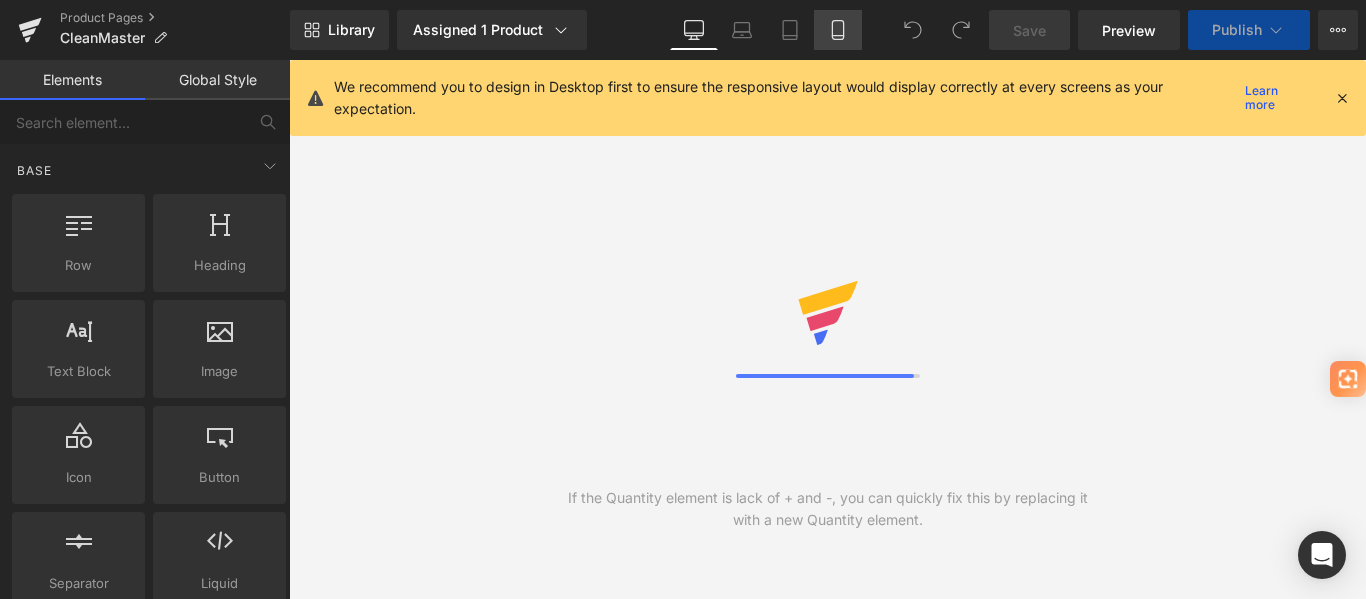 click 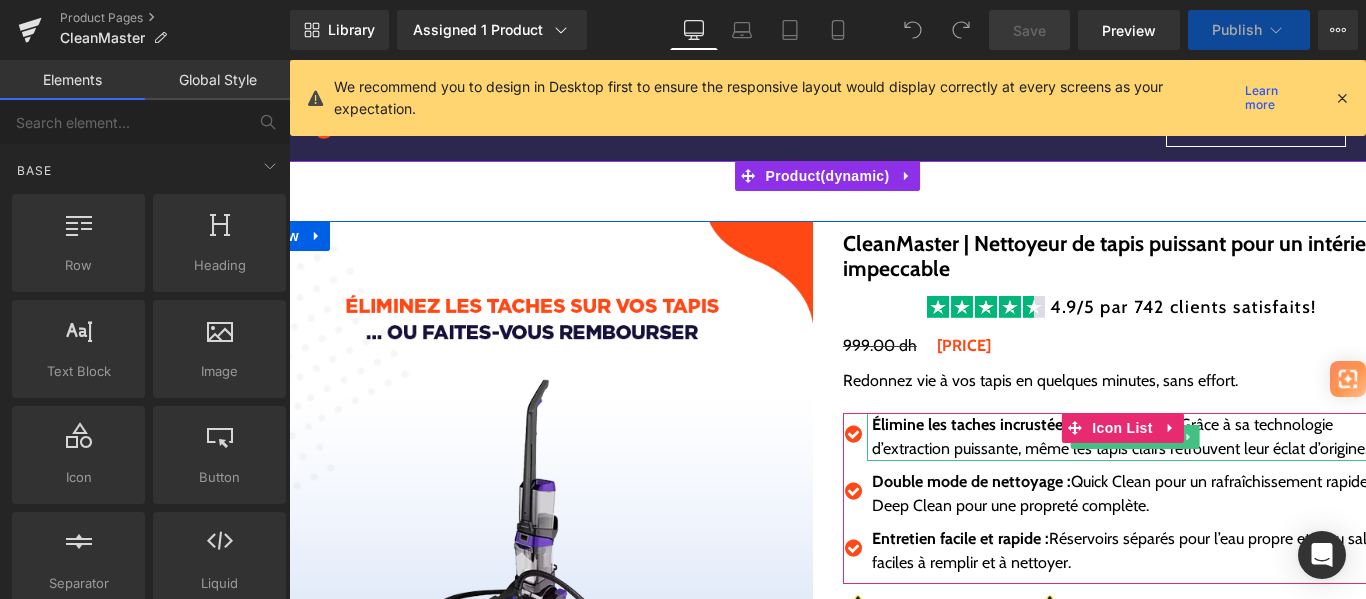 scroll, scrollTop: 0, scrollLeft: 0, axis: both 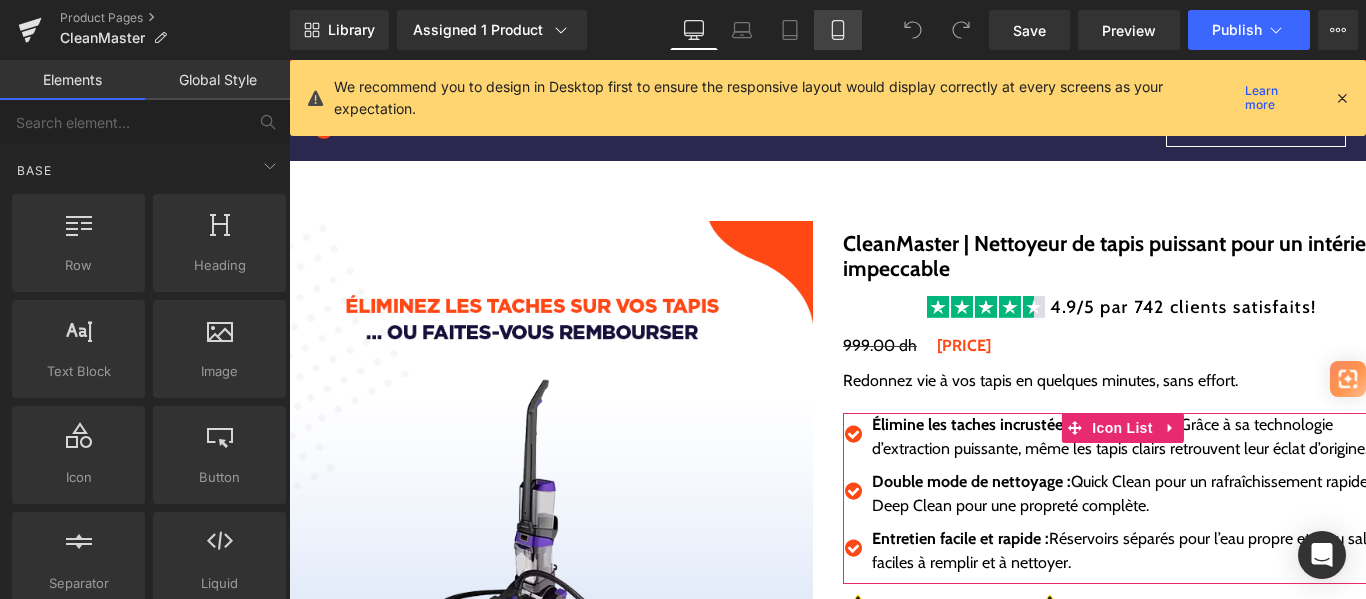 click 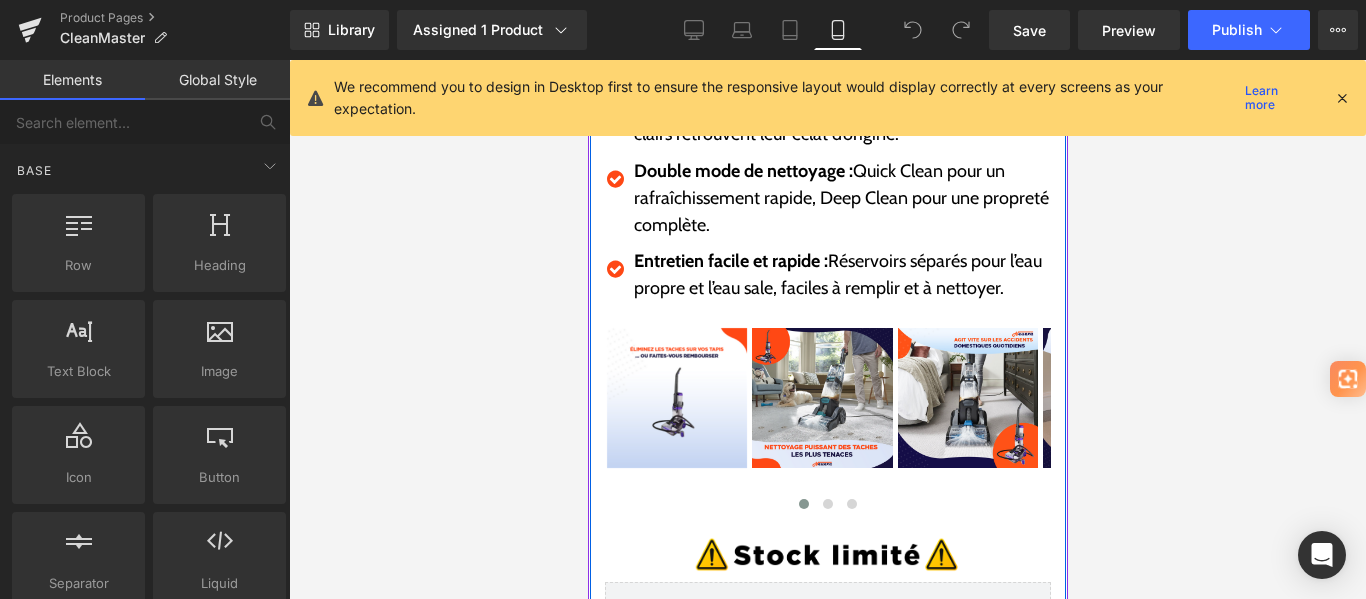 scroll, scrollTop: 800, scrollLeft: 0, axis: vertical 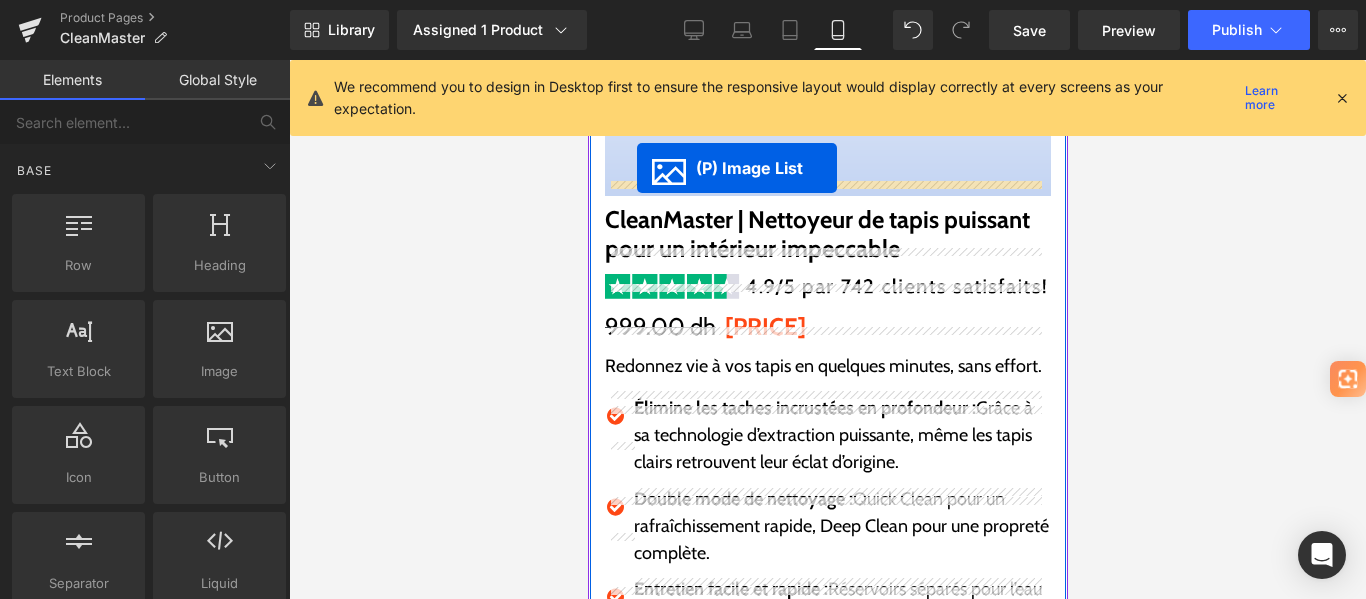 drag, startPoint x: 756, startPoint y: 393, endPoint x: 636, endPoint y: 171, distance: 252.35689 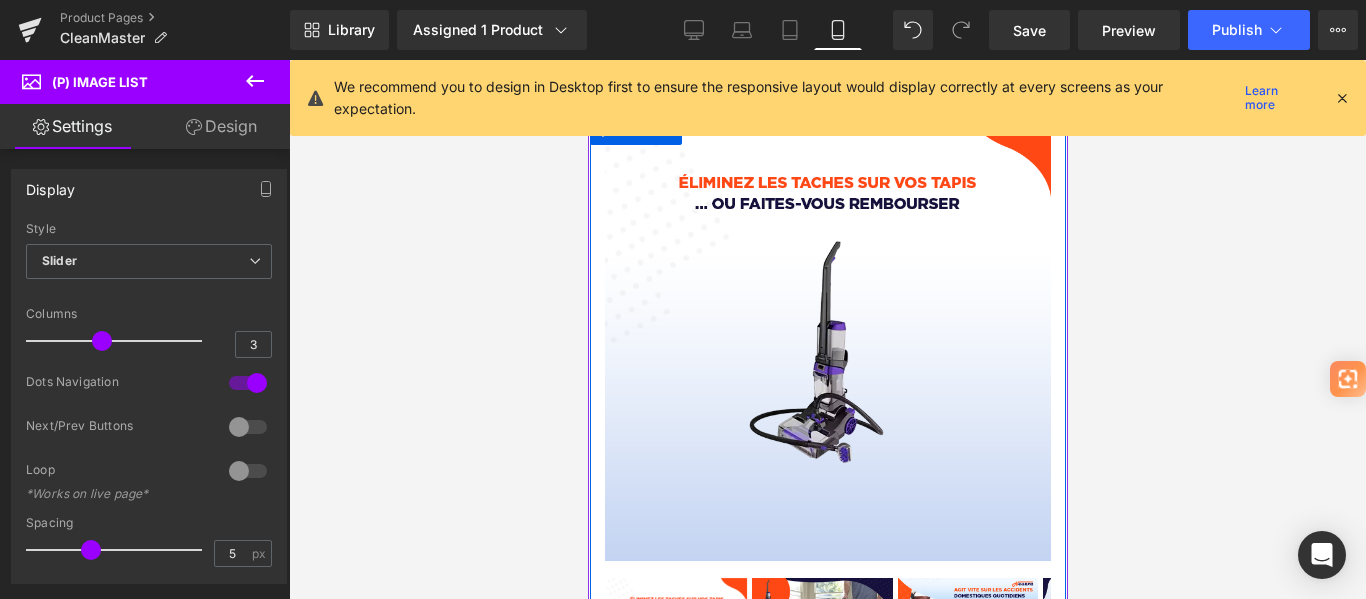 scroll, scrollTop: 0, scrollLeft: 0, axis: both 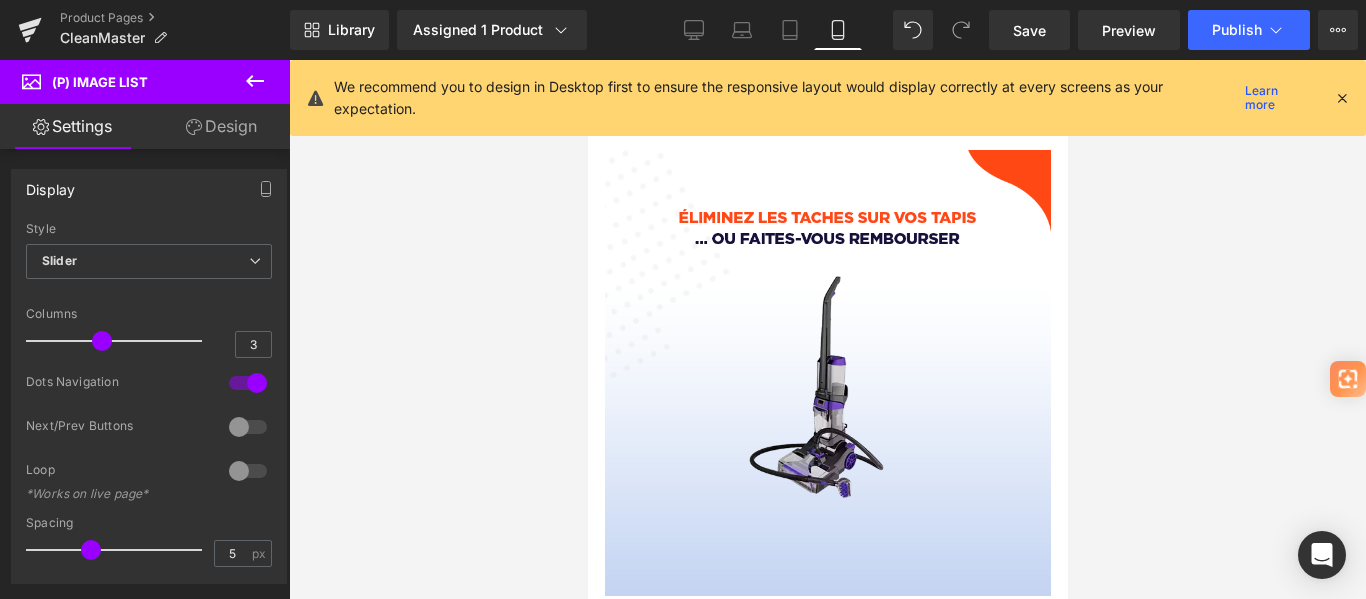 click on "We recommend you to design in Desktop first to ensure the responsive layout would display correctly at every screens as your expectation. Learn more" at bounding box center (828, 98) 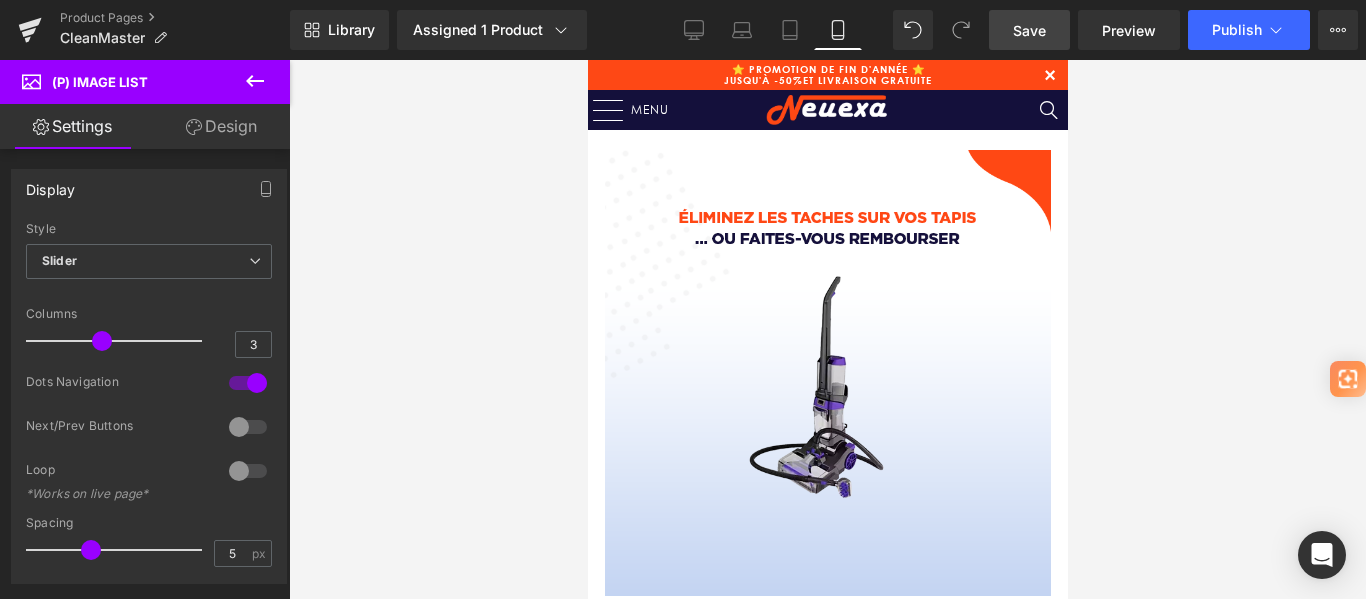click on "Save" at bounding box center [1029, 30] 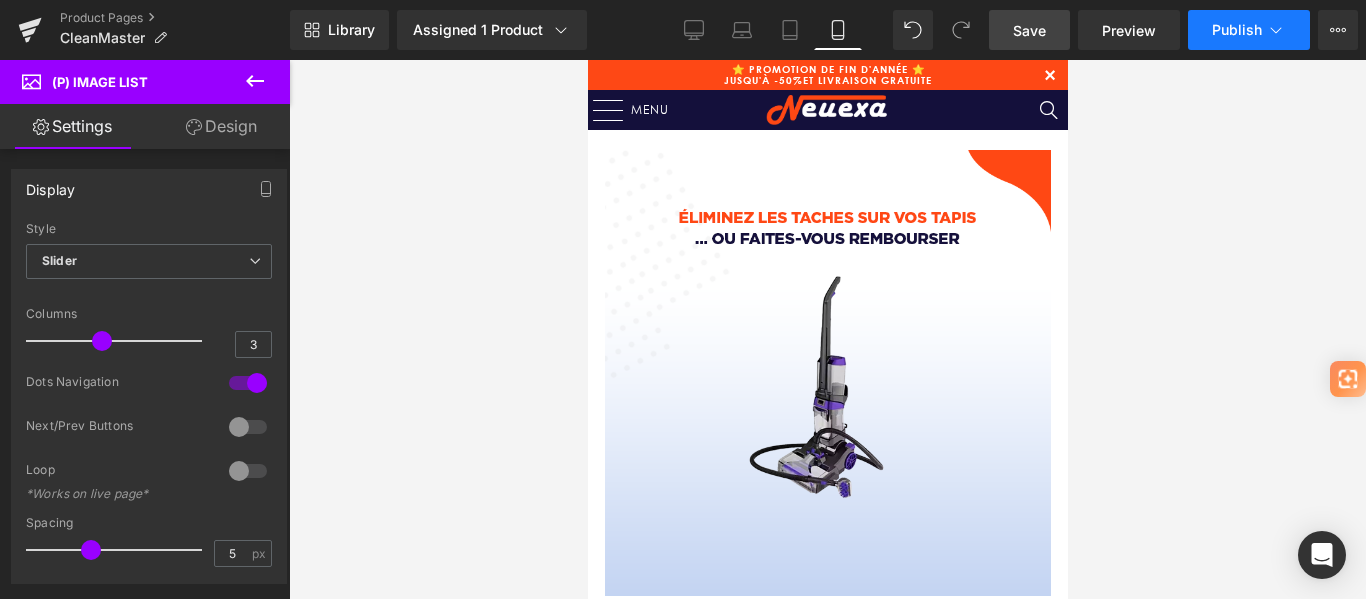 click on "Publish" at bounding box center (1249, 30) 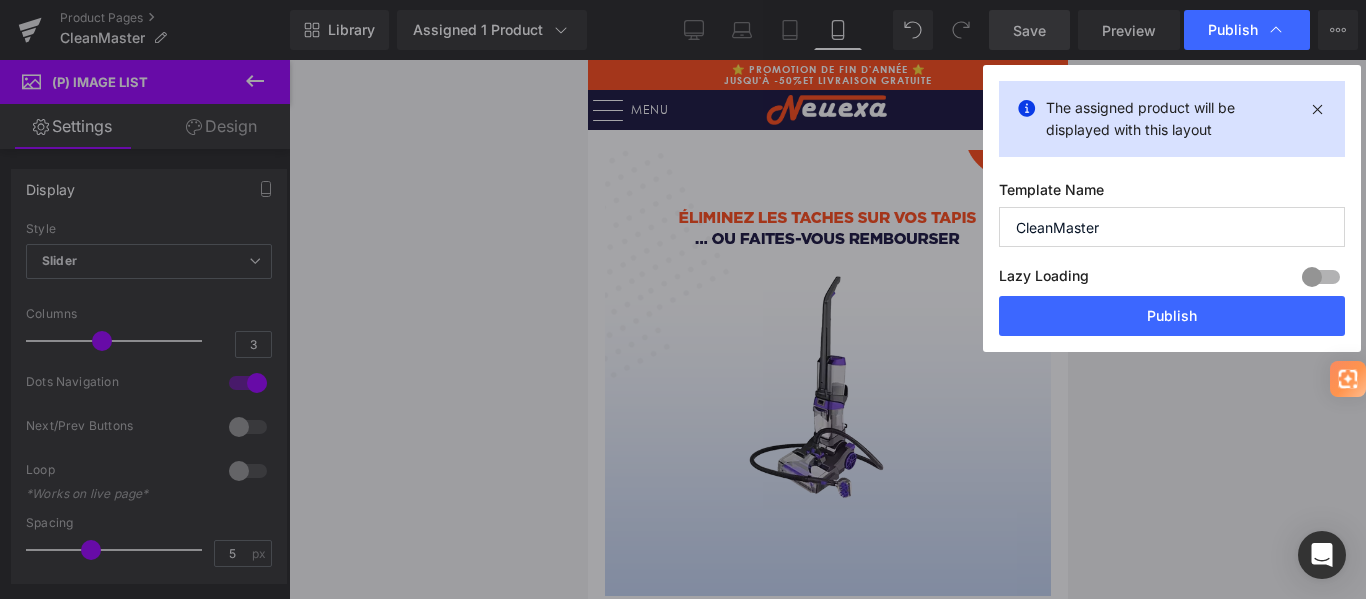 click on "Publish" at bounding box center [1172, 316] 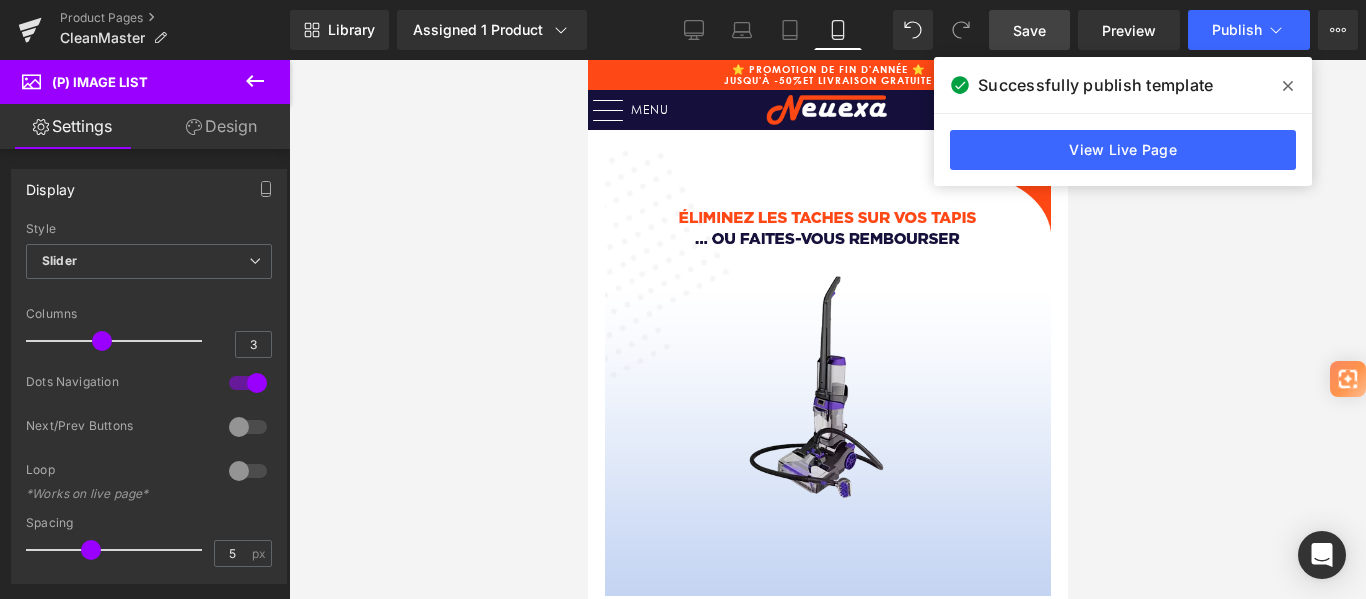 click at bounding box center (1288, 86) 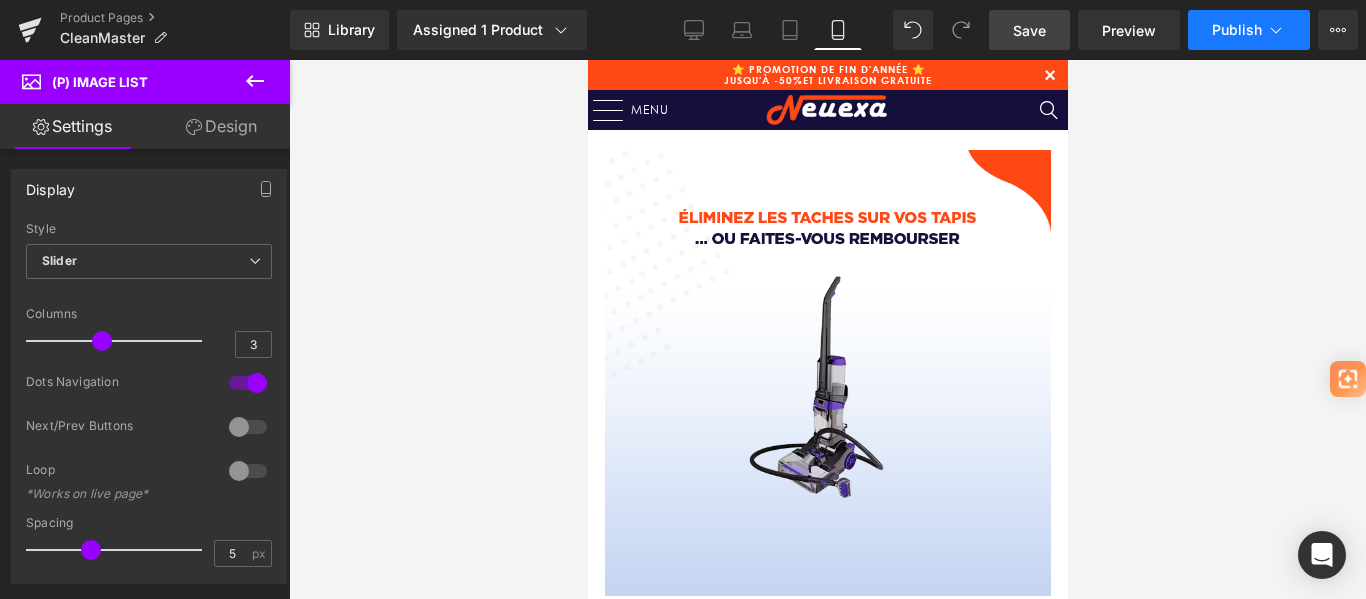 click on "Publish" at bounding box center [1237, 30] 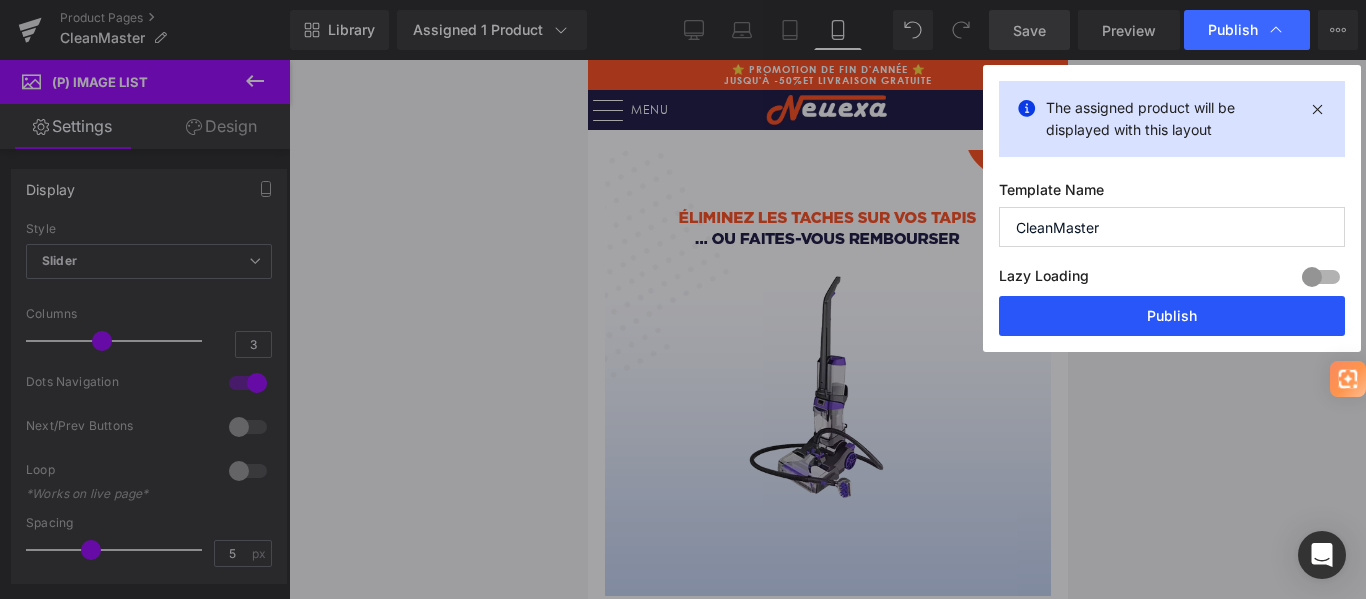 click on "Publish" at bounding box center (1172, 316) 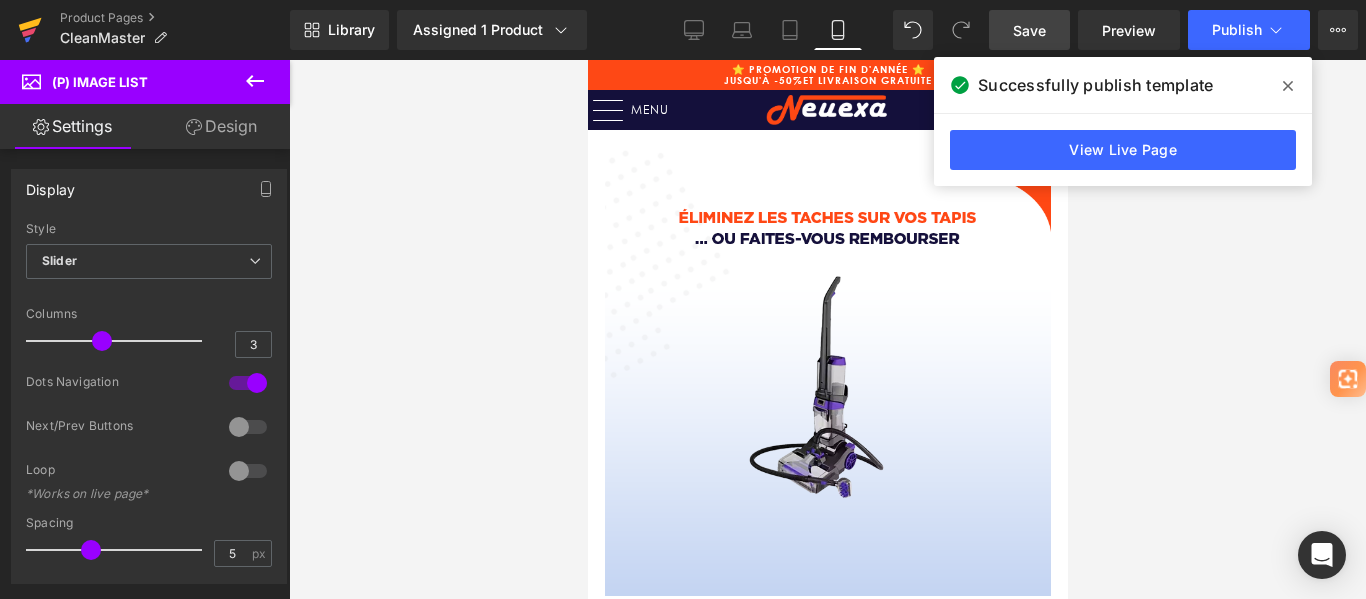 click 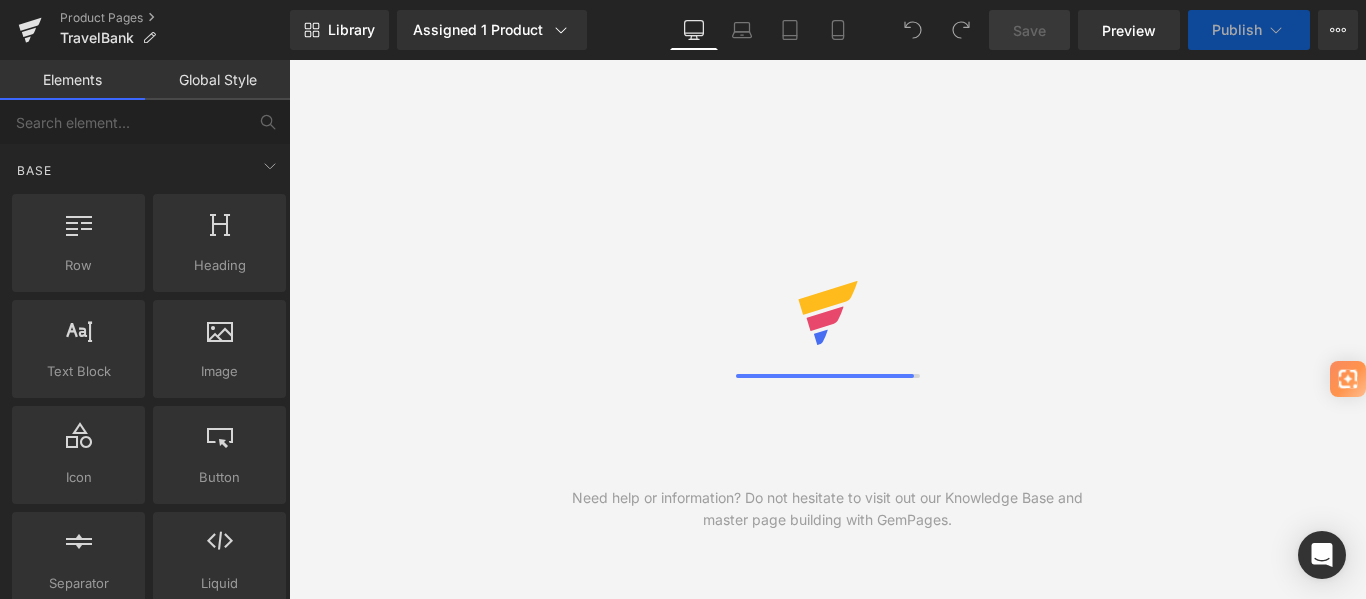 scroll, scrollTop: 0, scrollLeft: 0, axis: both 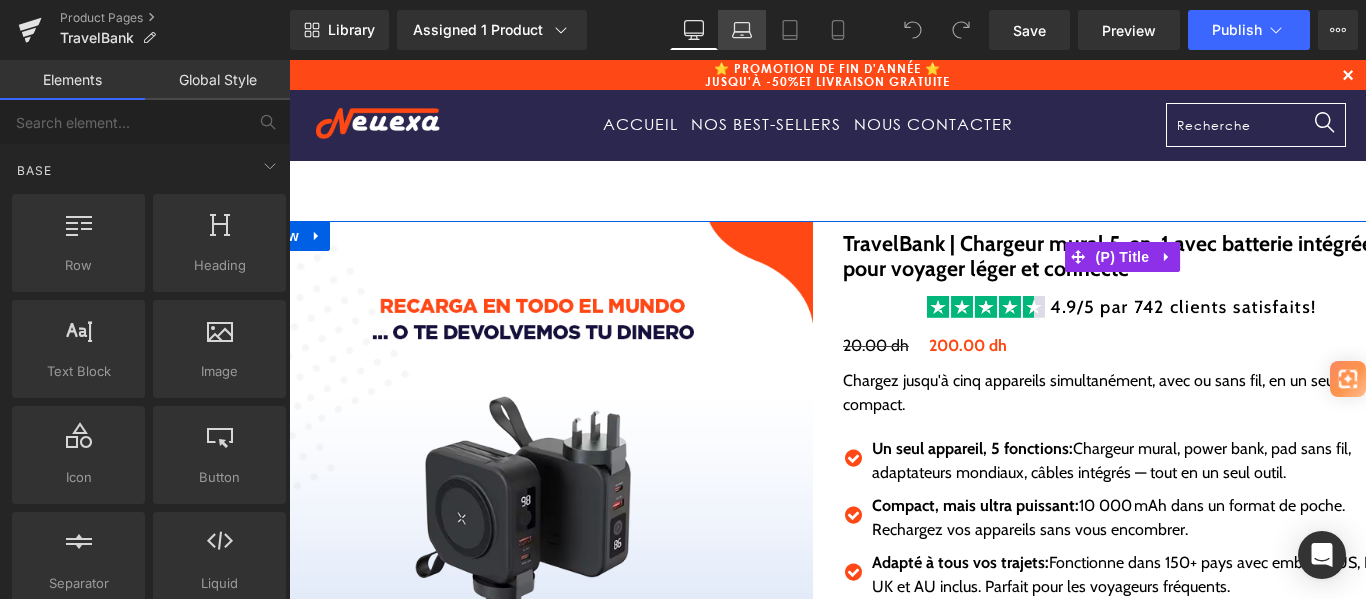 click on "Laptop" at bounding box center (742, 30) 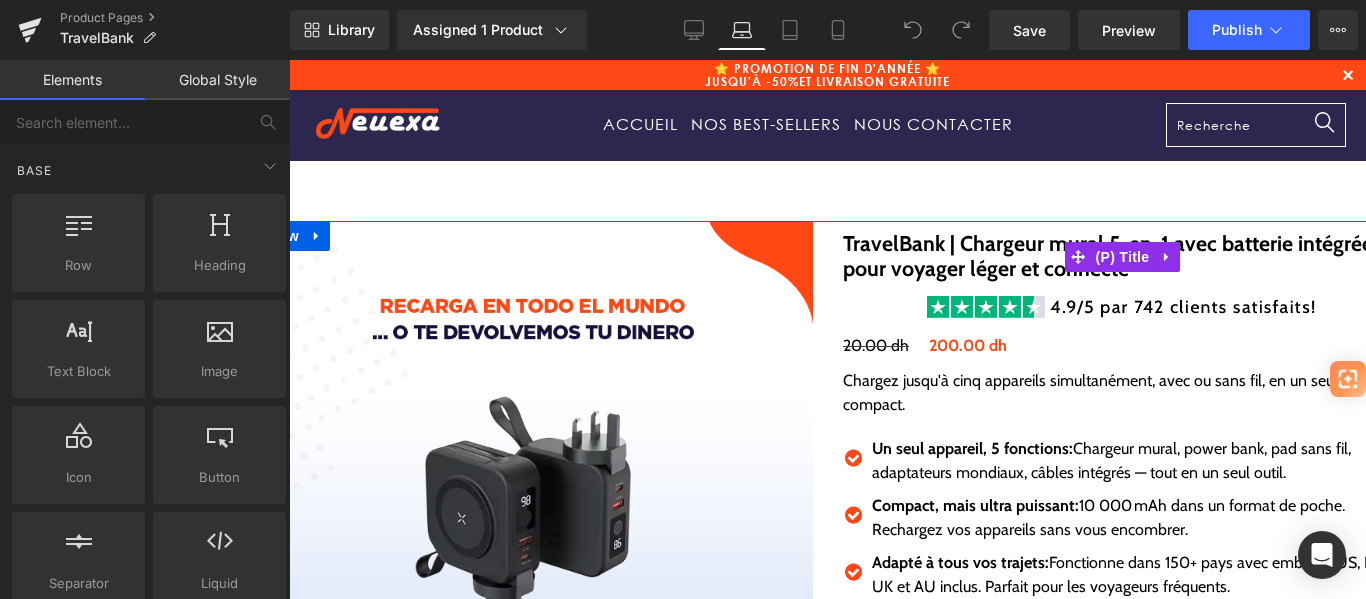 click 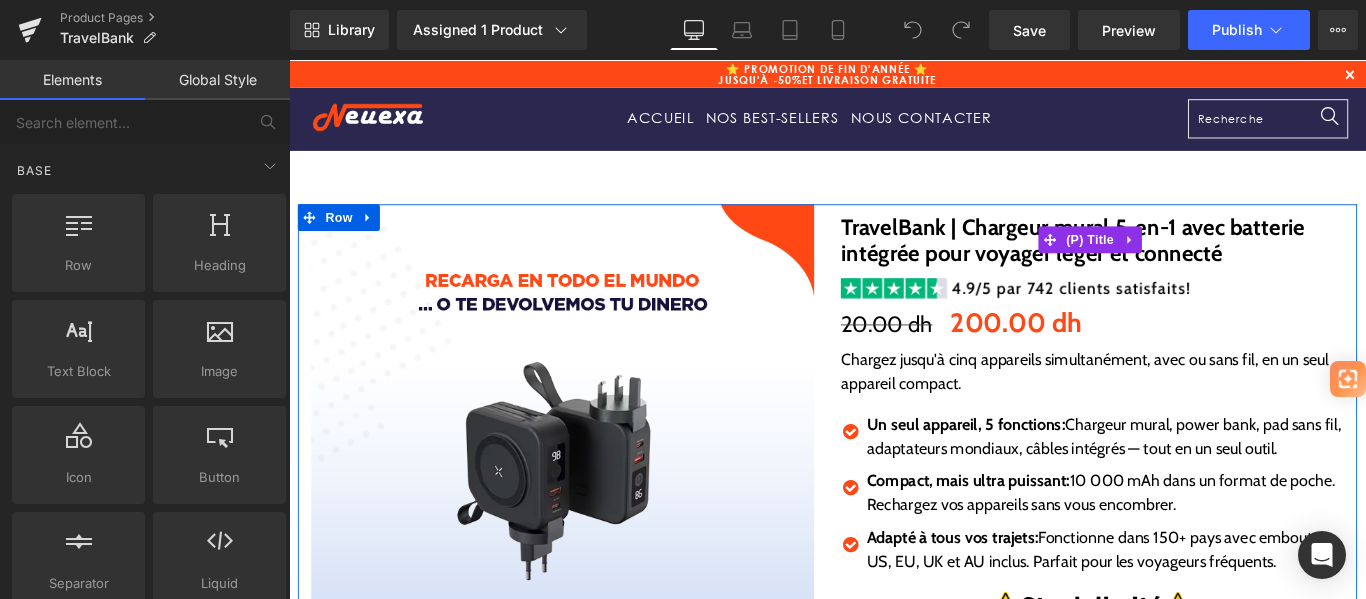 scroll, scrollTop: 101, scrollLeft: 0, axis: vertical 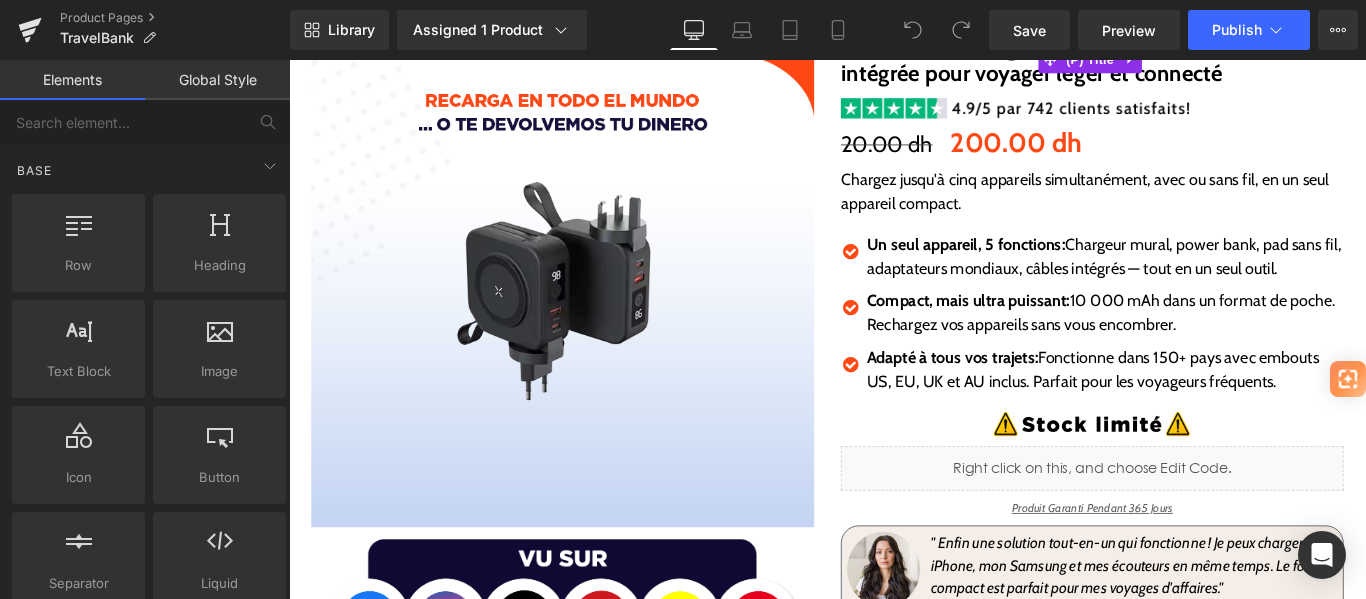 click at bounding box center [596, 302] 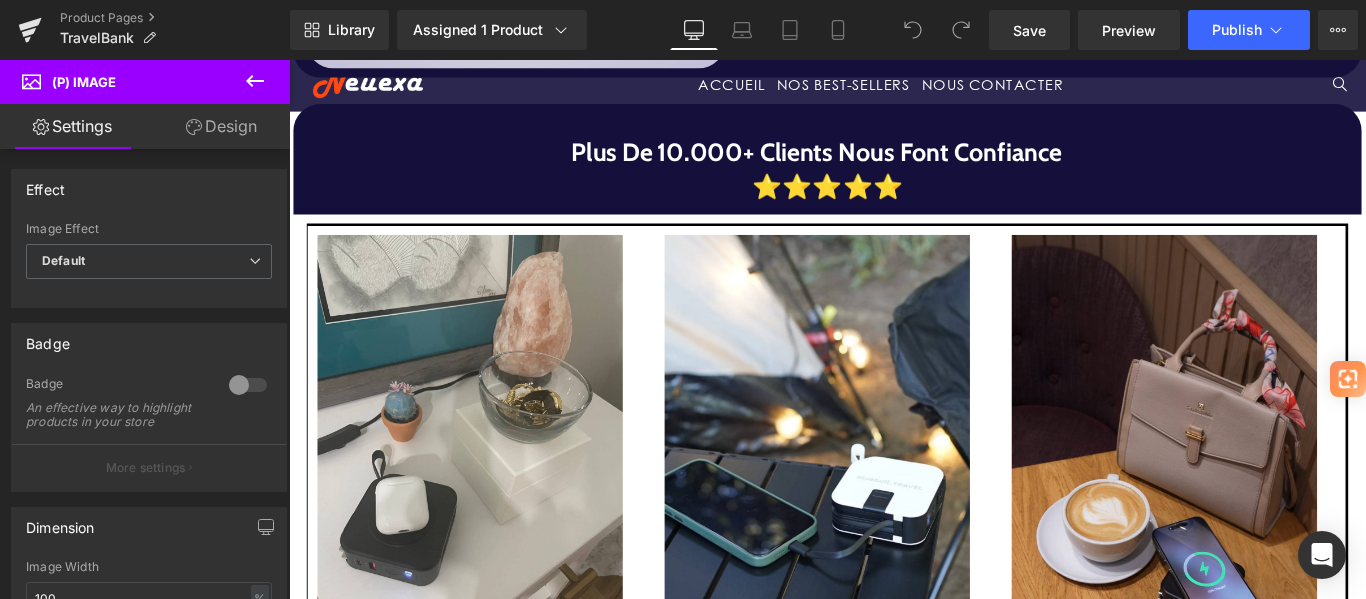 scroll, scrollTop: 2200, scrollLeft: 0, axis: vertical 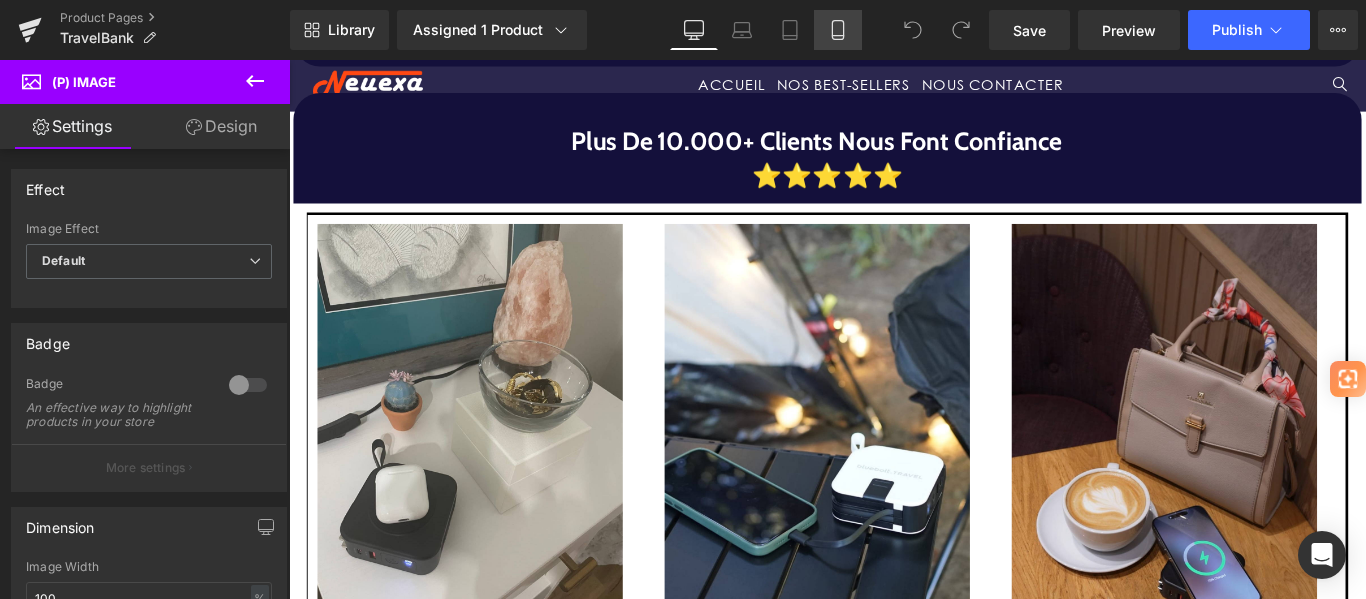 click on "Mobile" at bounding box center [838, 30] 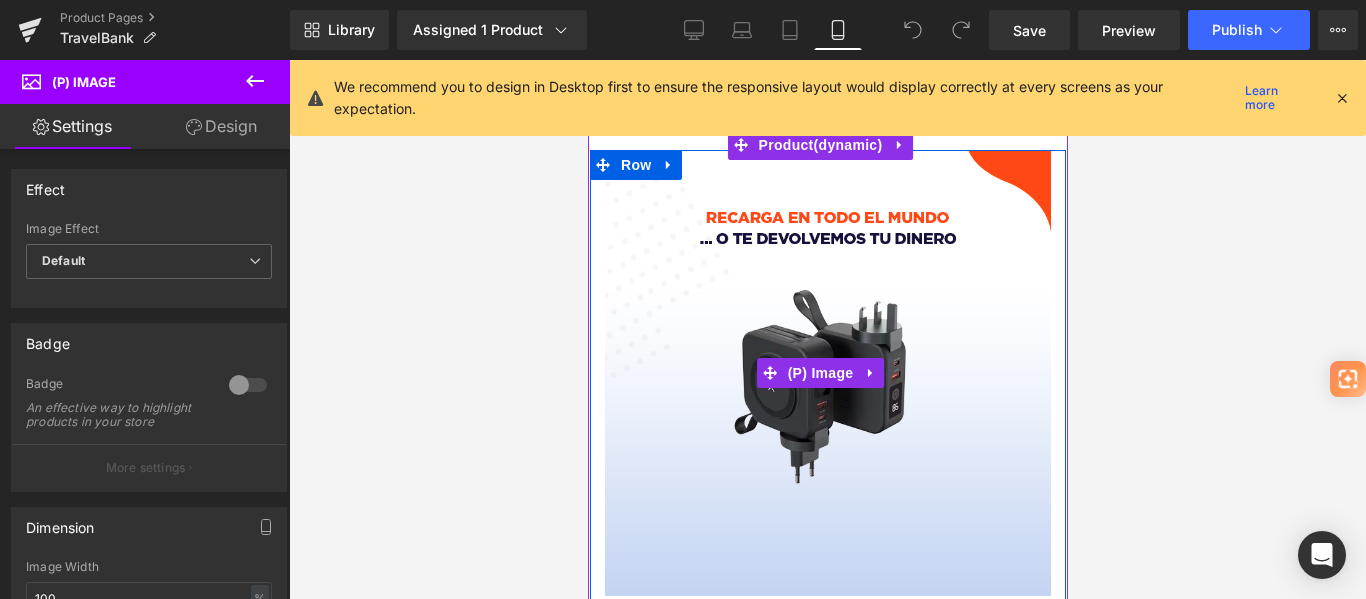 scroll, scrollTop: 300, scrollLeft: 0, axis: vertical 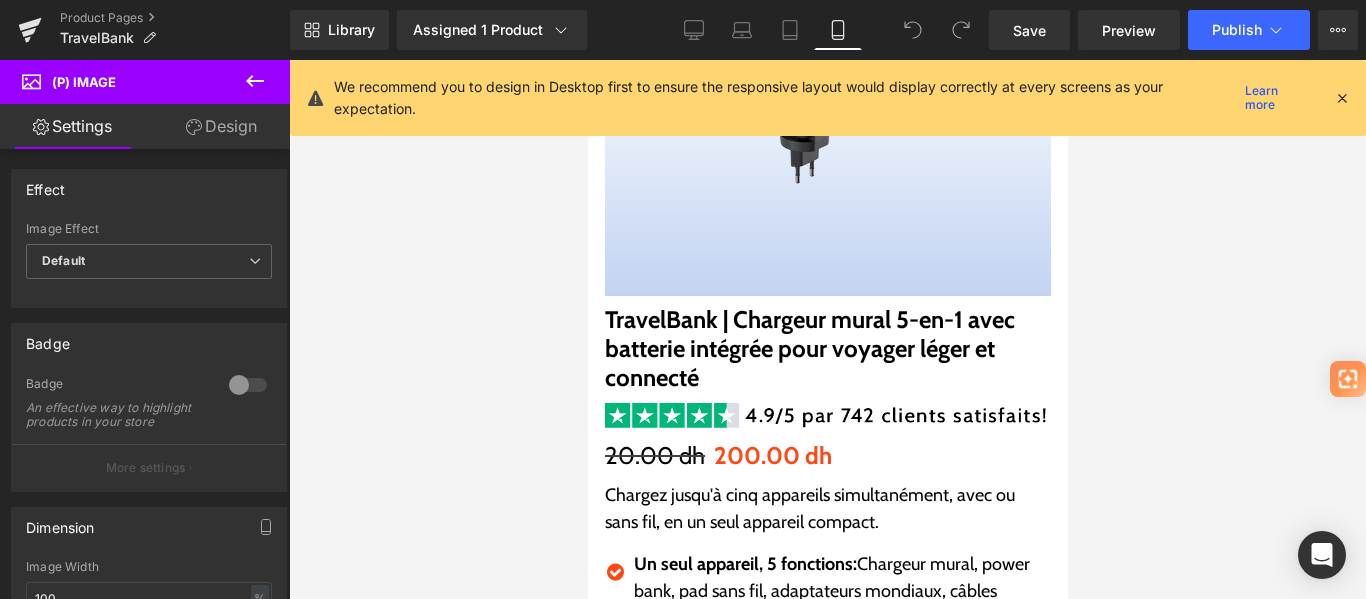 click 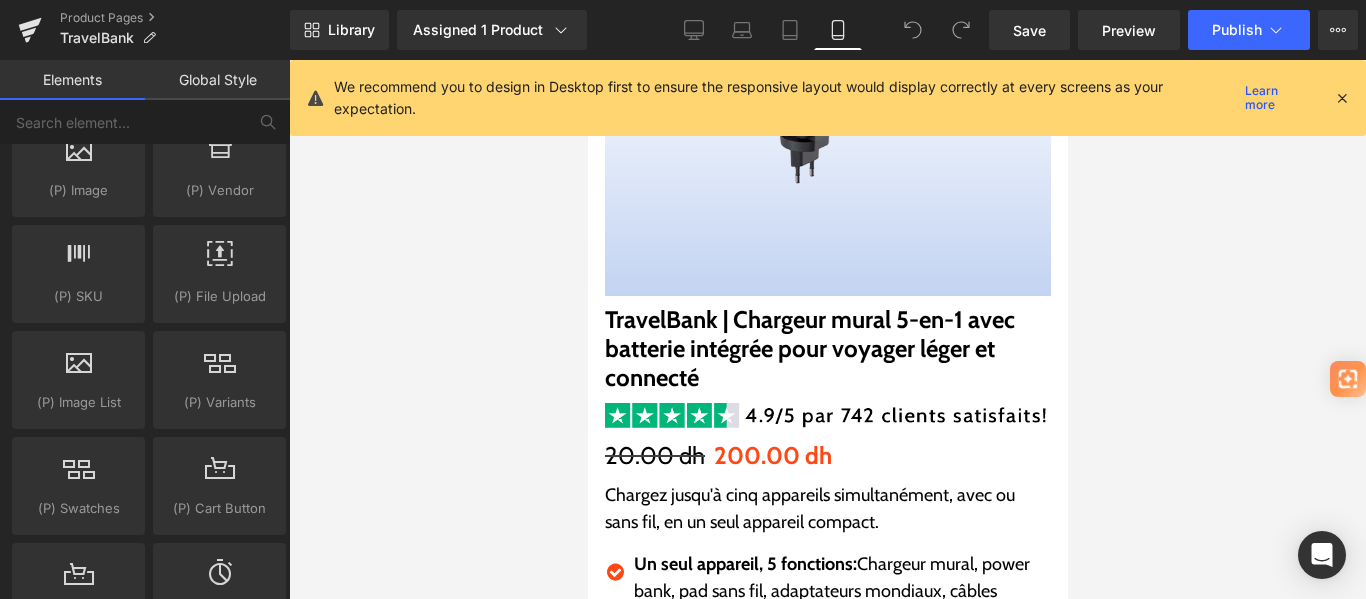 scroll, scrollTop: 2200, scrollLeft: 0, axis: vertical 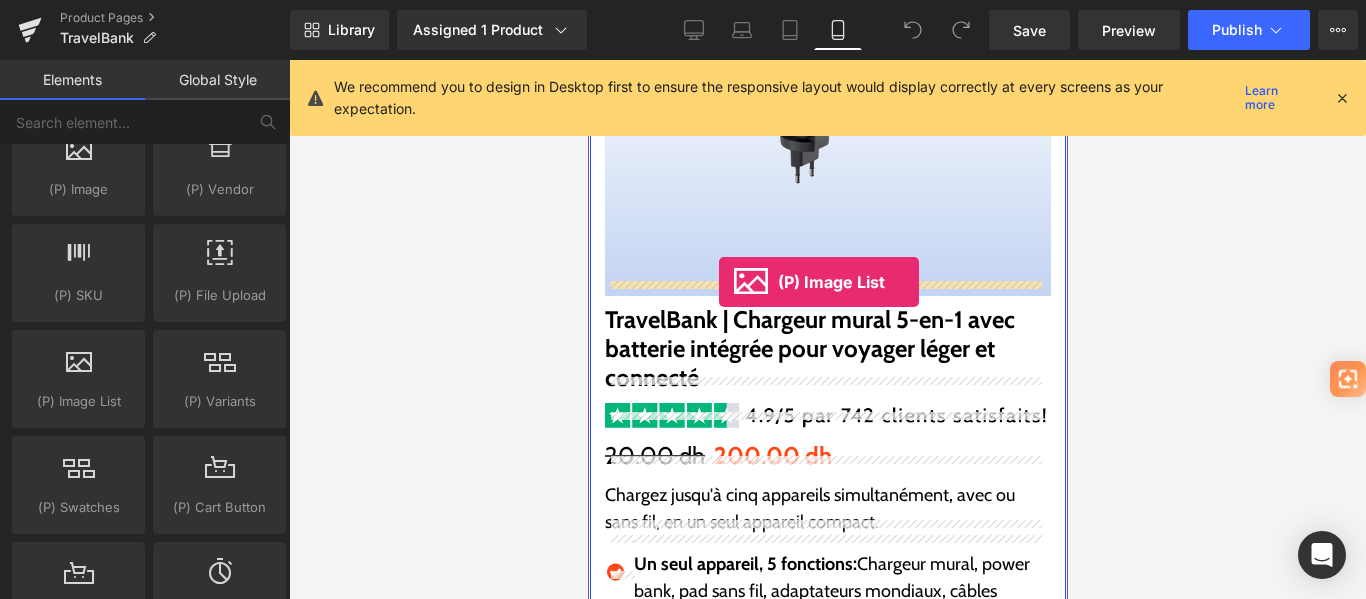 drag, startPoint x: 630, startPoint y: 461, endPoint x: 717, endPoint y: 282, distance: 199.02261 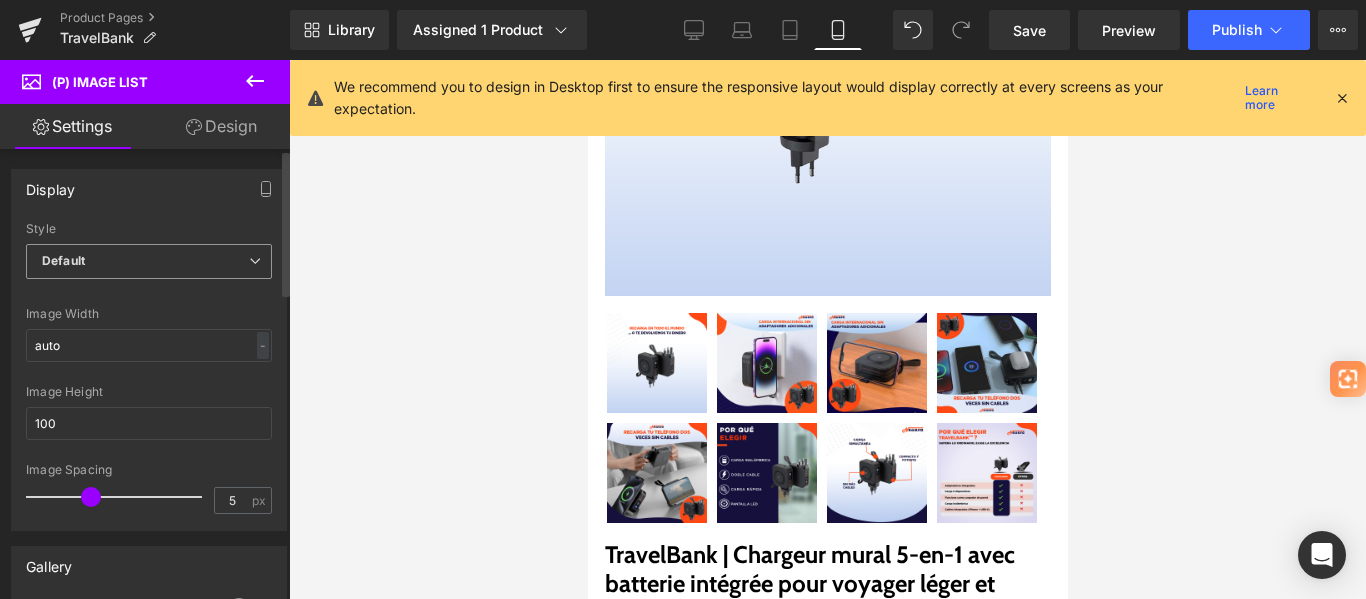 click on "Default" at bounding box center (149, 261) 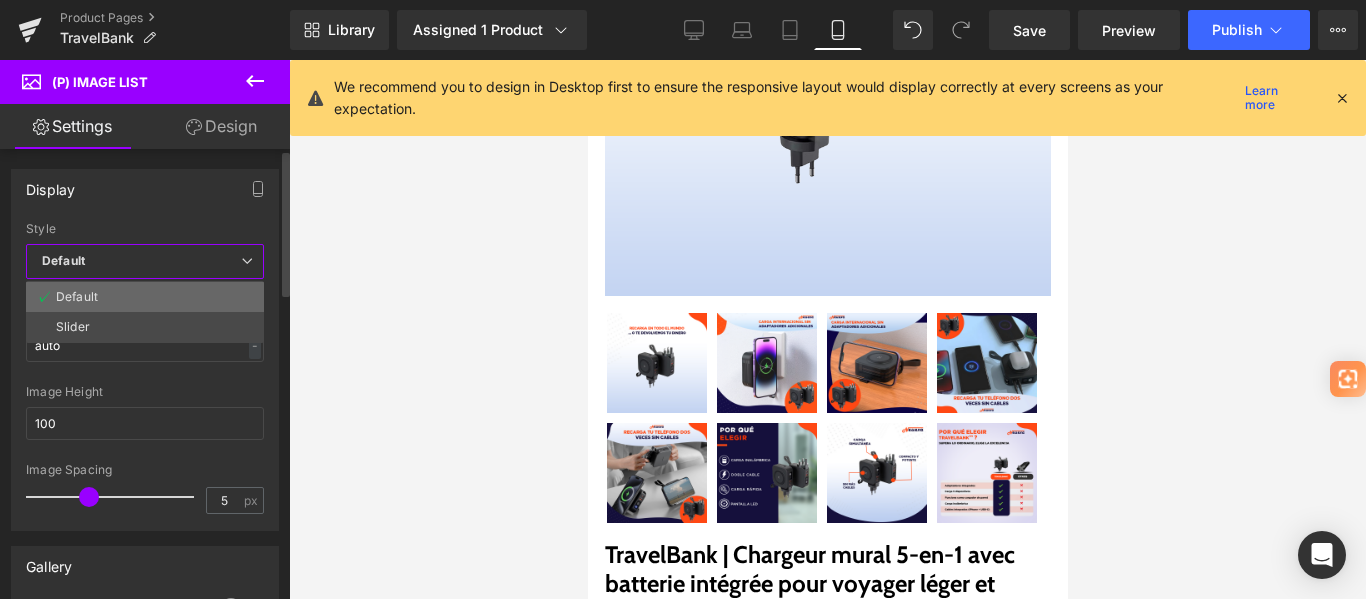 click on "Default" at bounding box center [145, 297] 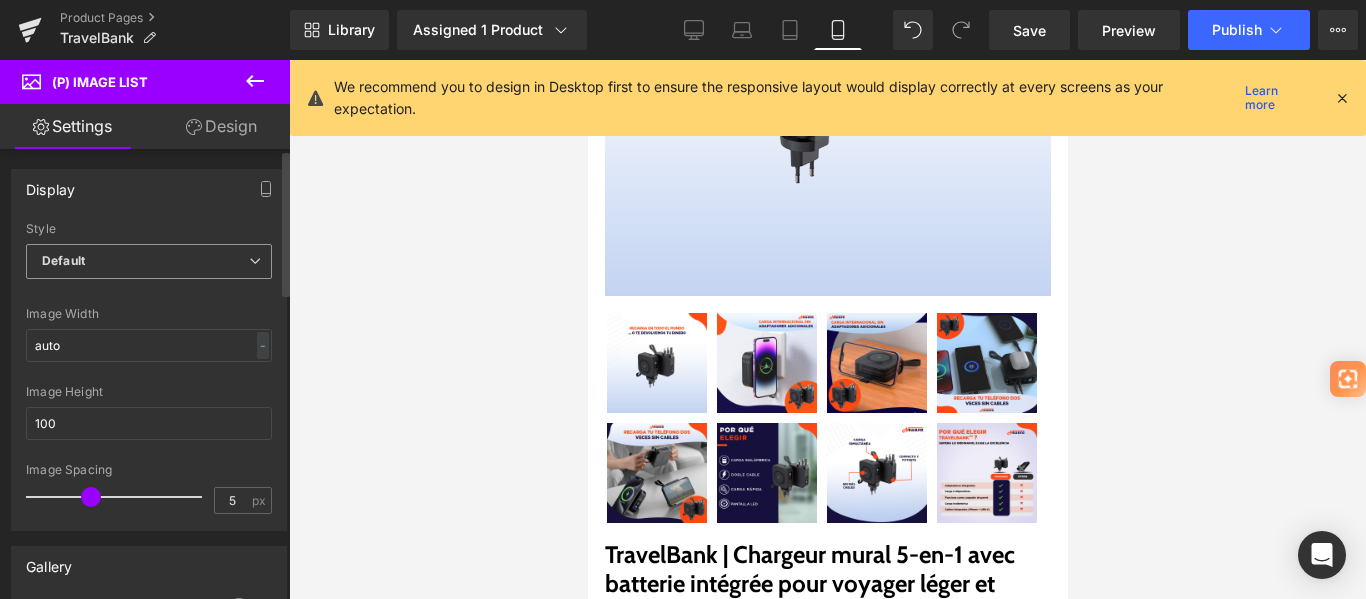 click on "Default" at bounding box center (149, 261) 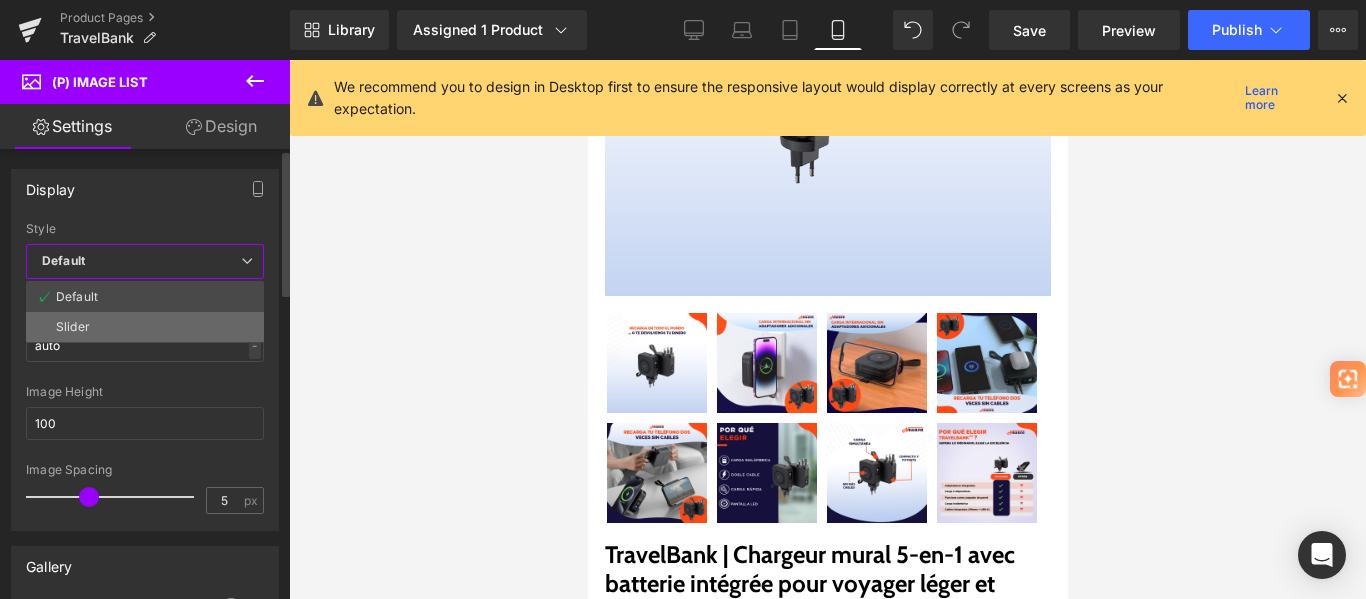 click on "Slider" at bounding box center (145, 327) 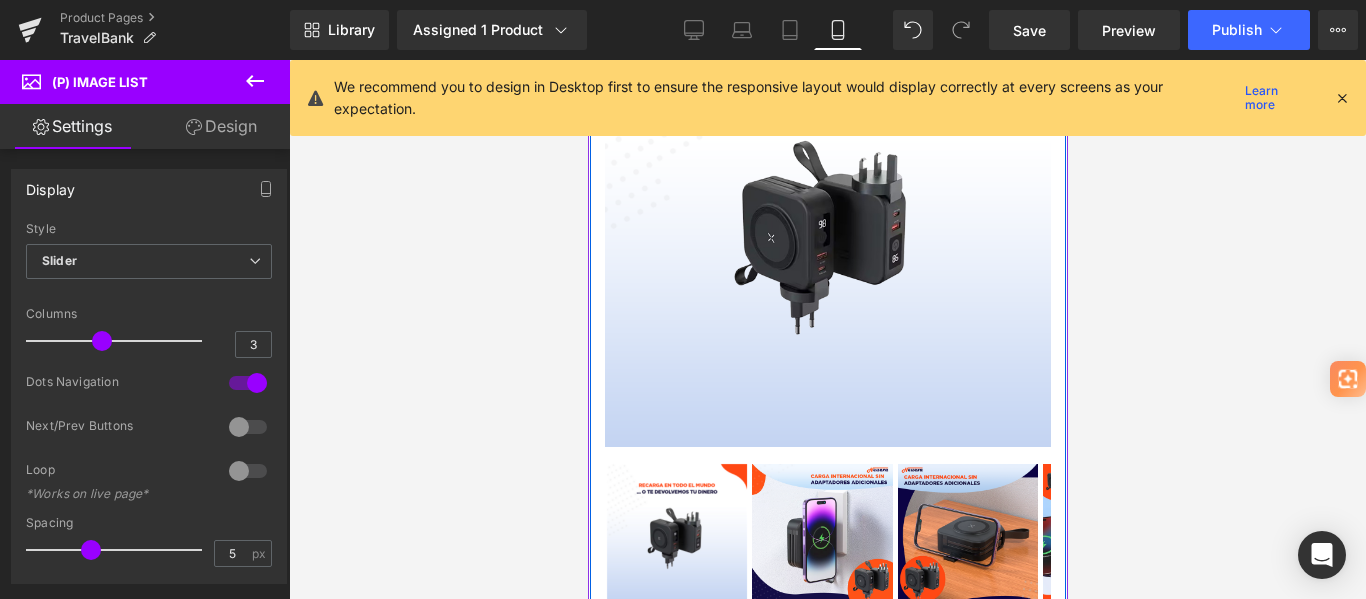 scroll, scrollTop: 0, scrollLeft: 0, axis: both 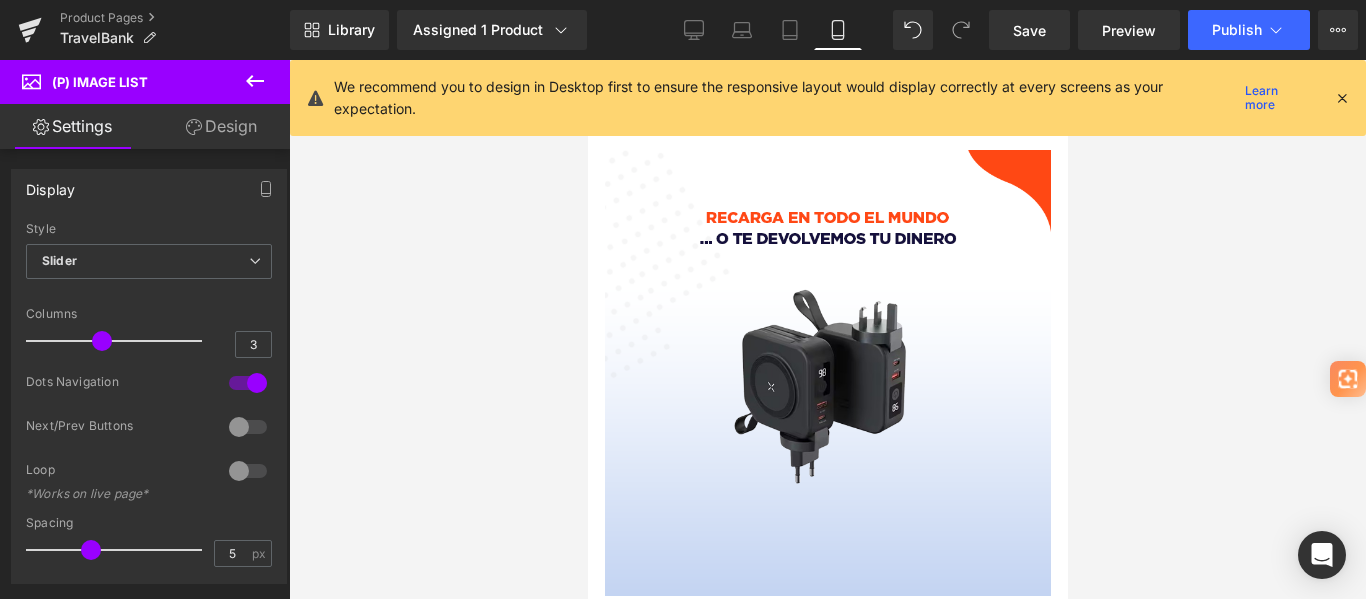 click on "We recommend you to design in Desktop first to ensure the responsive layout would display correctly at every screens as your expectation. Learn more" at bounding box center (834, 98) 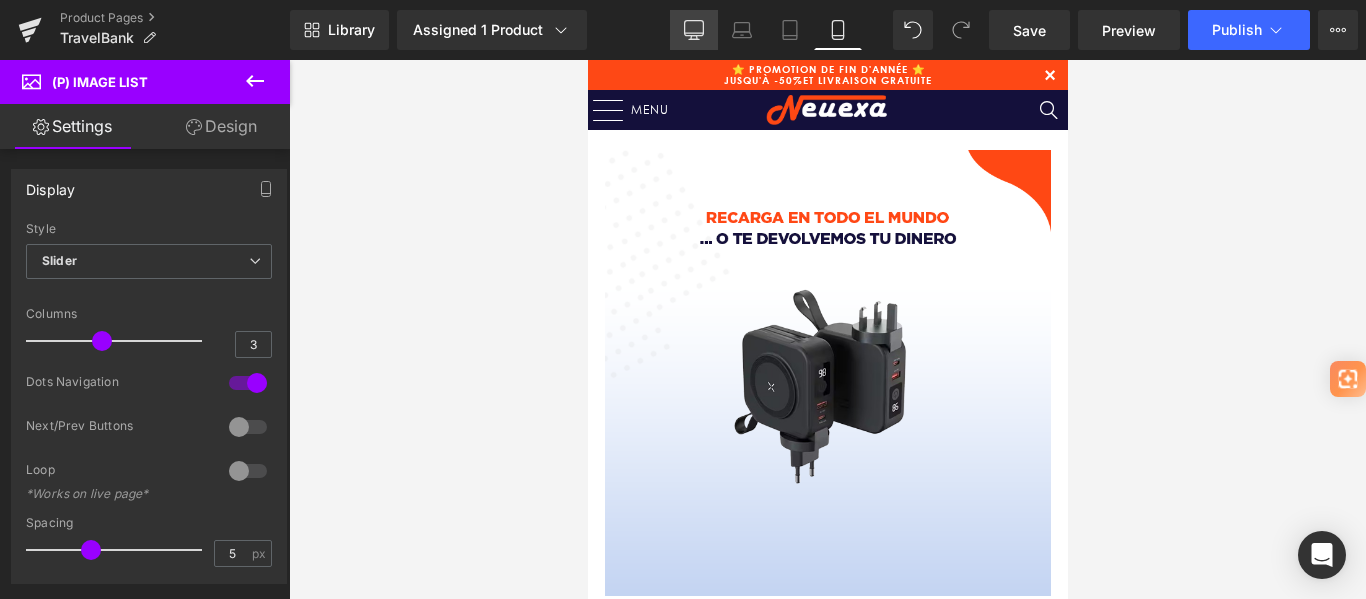 click on "Desktop" at bounding box center (694, 30) 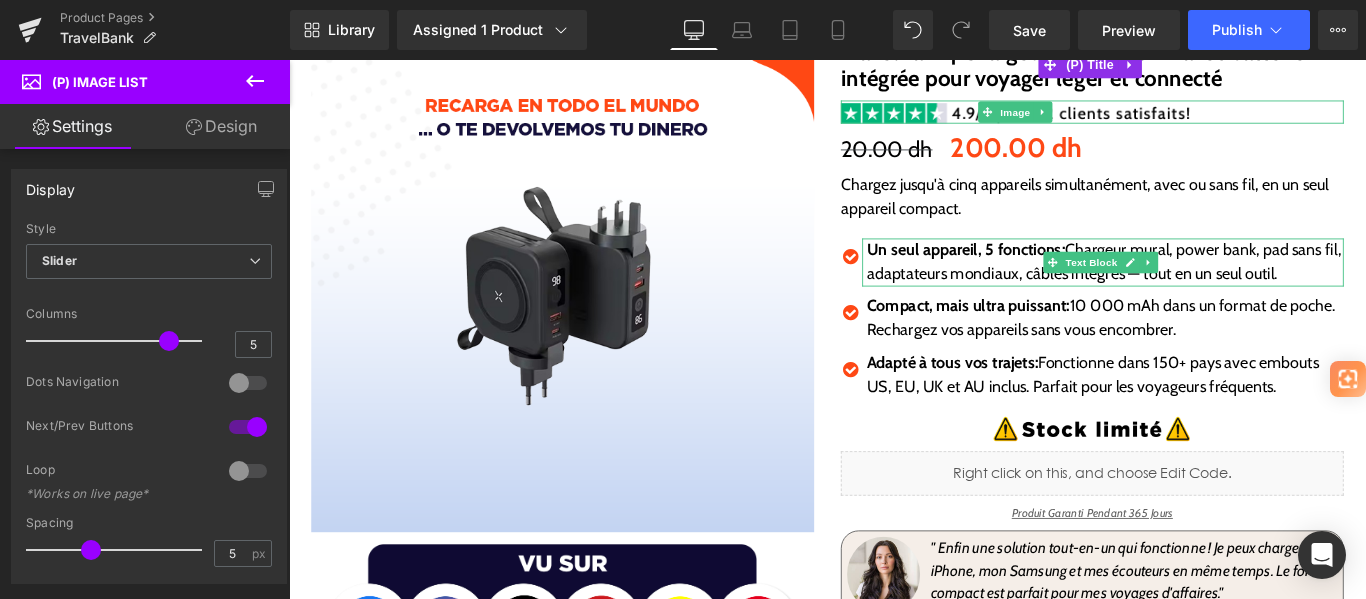 scroll, scrollTop: 300, scrollLeft: 0, axis: vertical 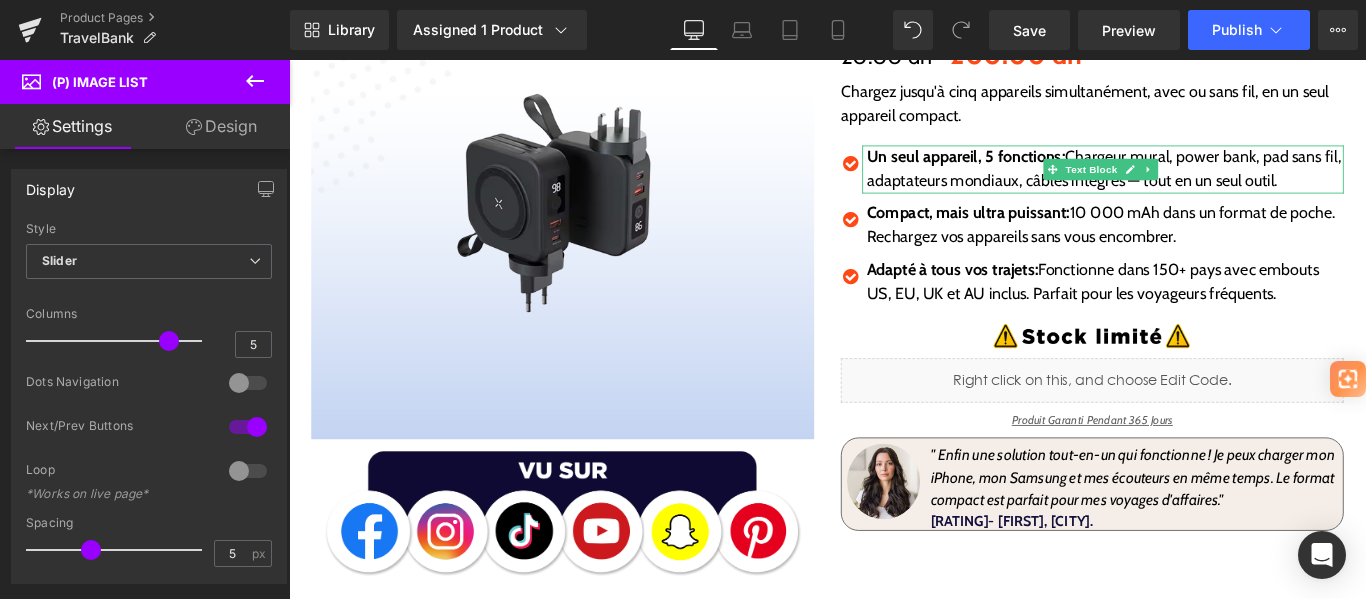 drag, startPoint x: 250, startPoint y: 66, endPoint x: 34, endPoint y: 243, distance: 279.25793 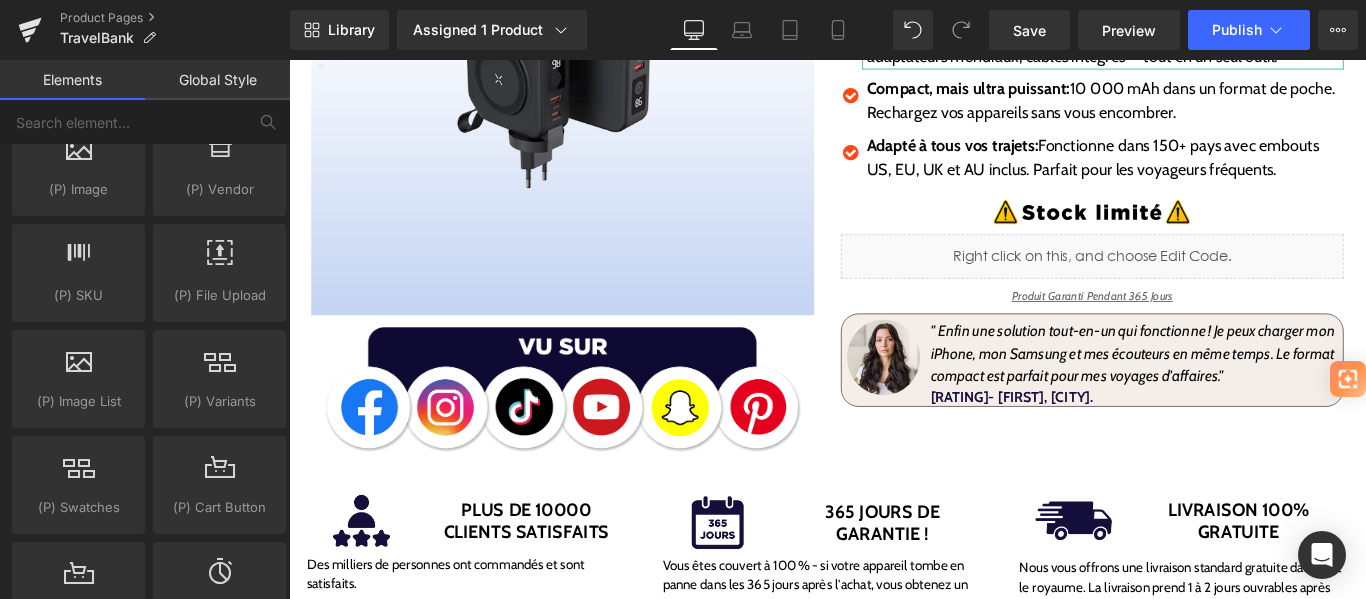 scroll, scrollTop: 700, scrollLeft: 0, axis: vertical 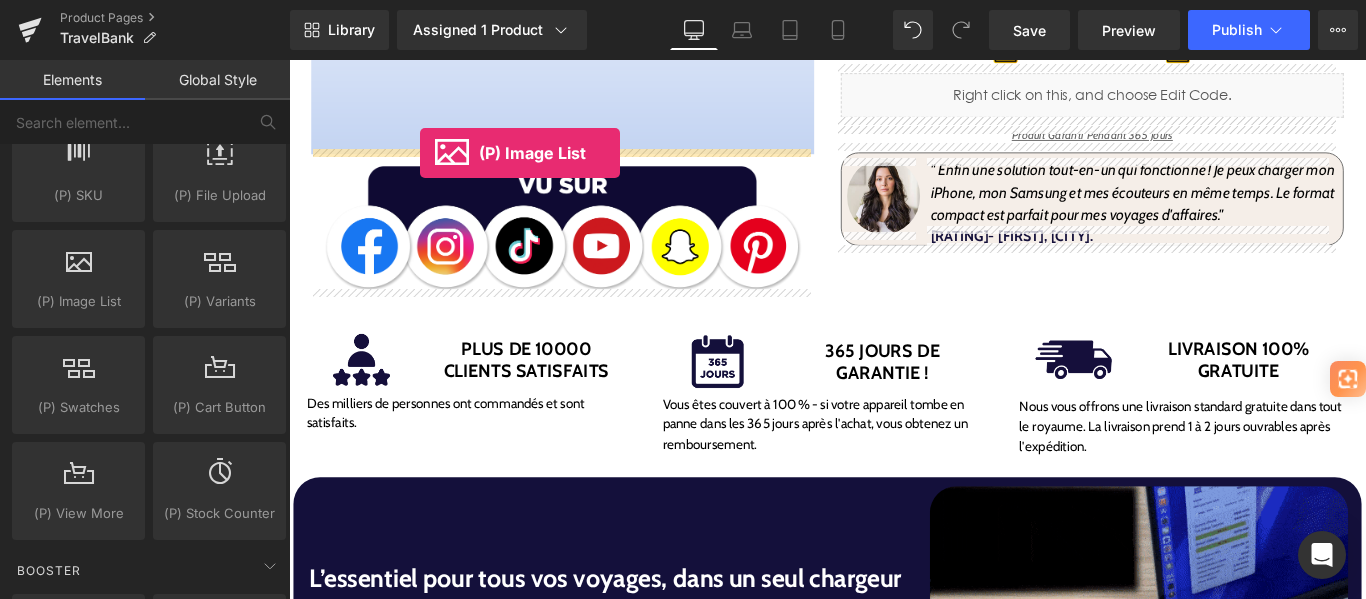 drag, startPoint x: 450, startPoint y: 159, endPoint x: 436, endPoint y: 164, distance: 14.866069 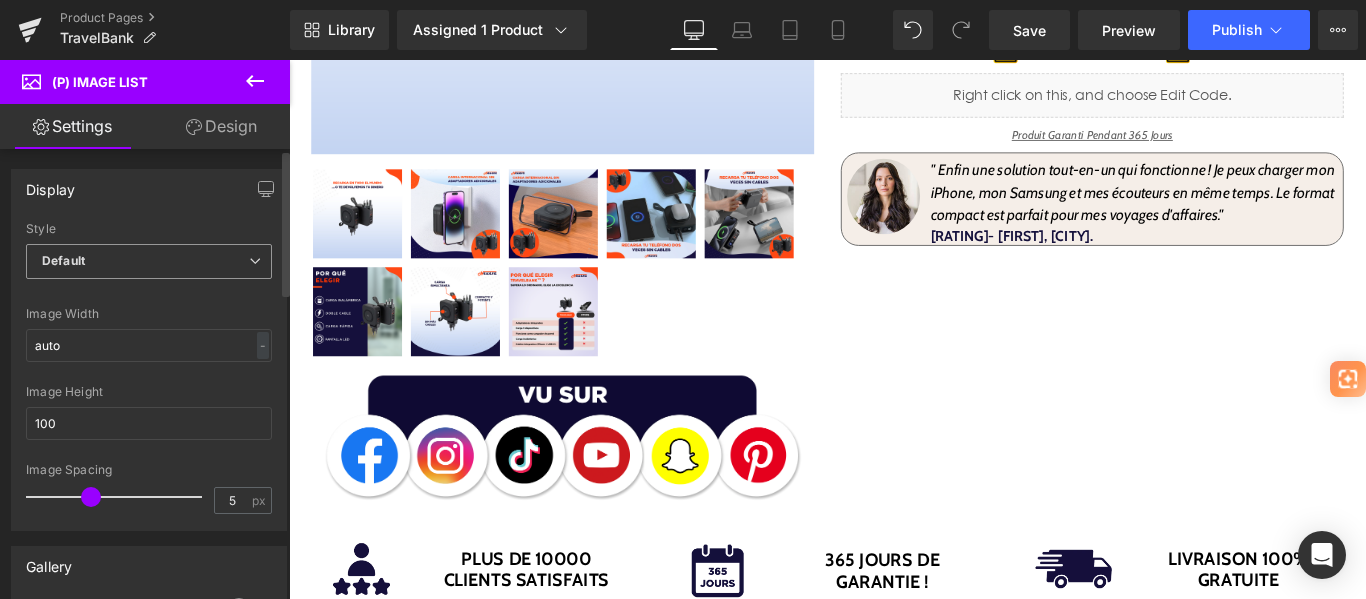 click on "Default" at bounding box center [149, 261] 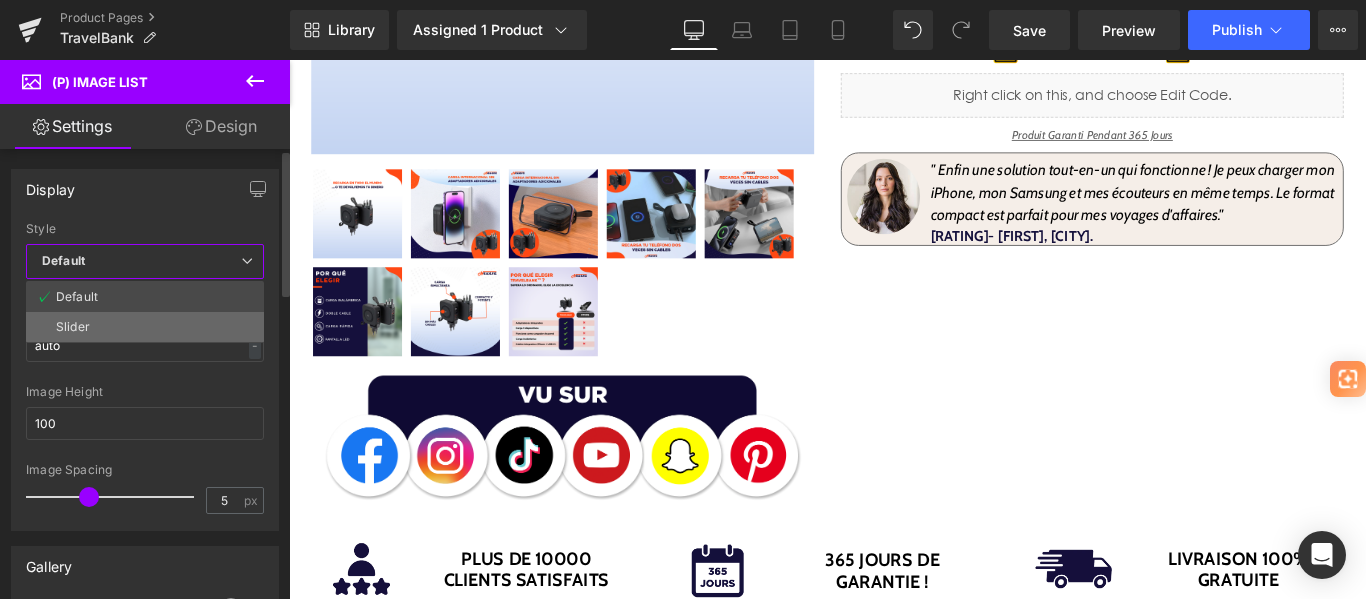 click on "Slider" at bounding box center (145, 327) 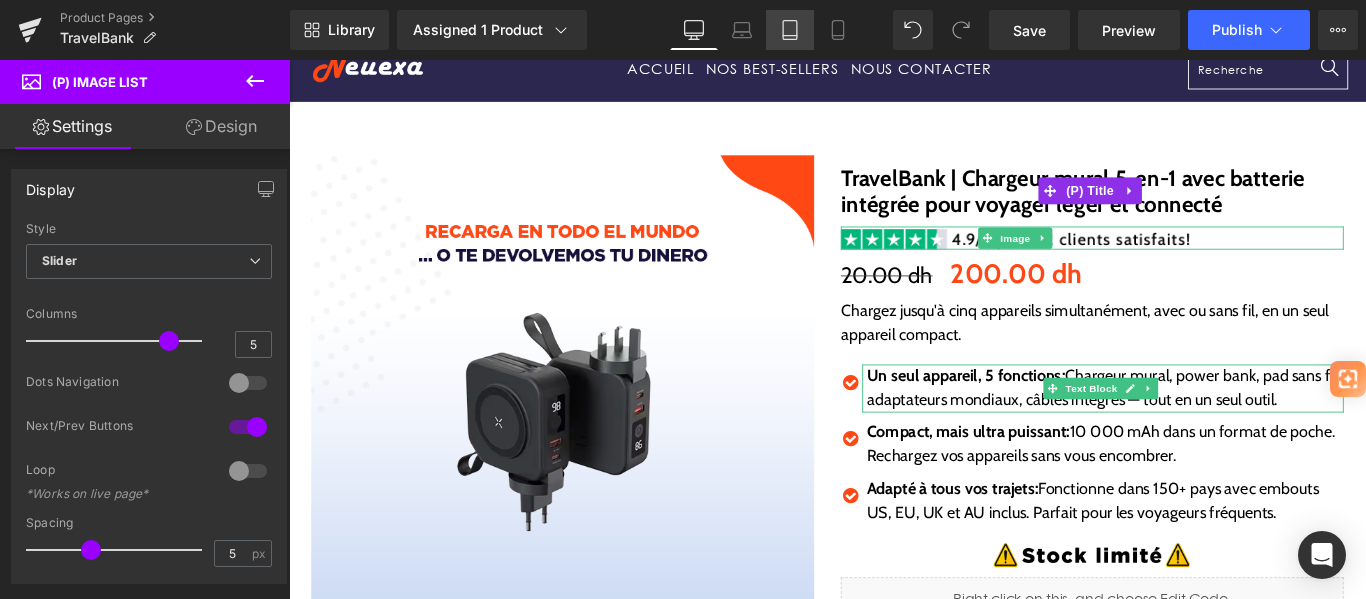 scroll, scrollTop: 0, scrollLeft: 0, axis: both 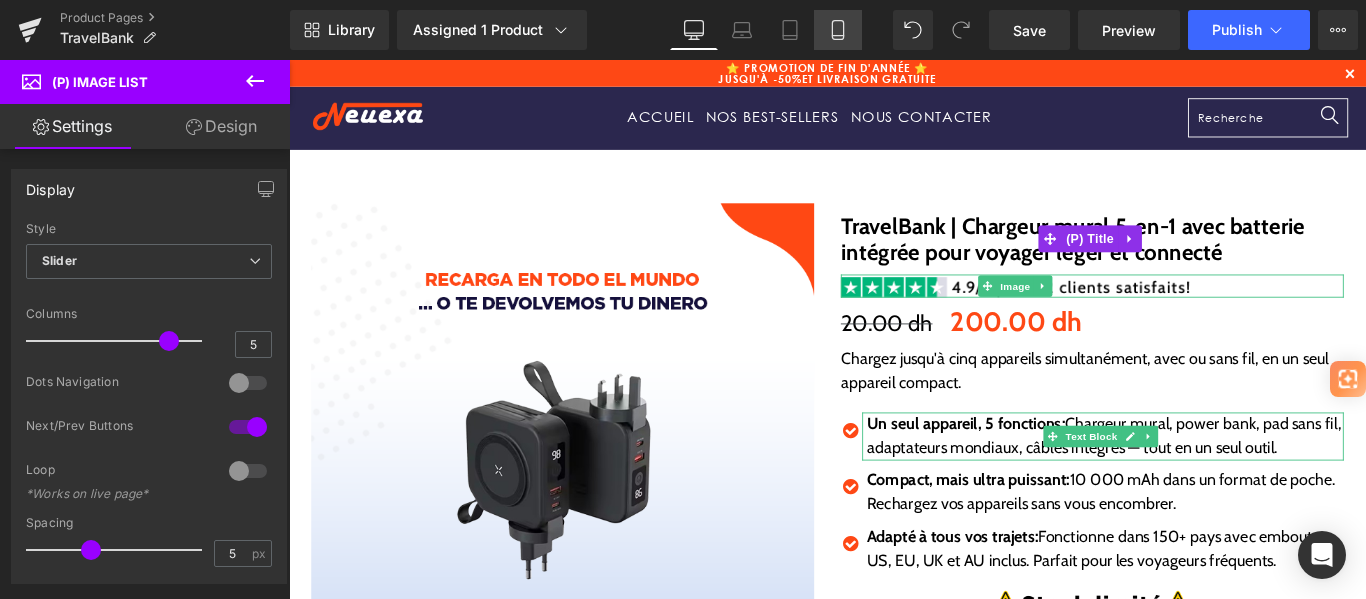 click on "Mobile" at bounding box center [838, 30] 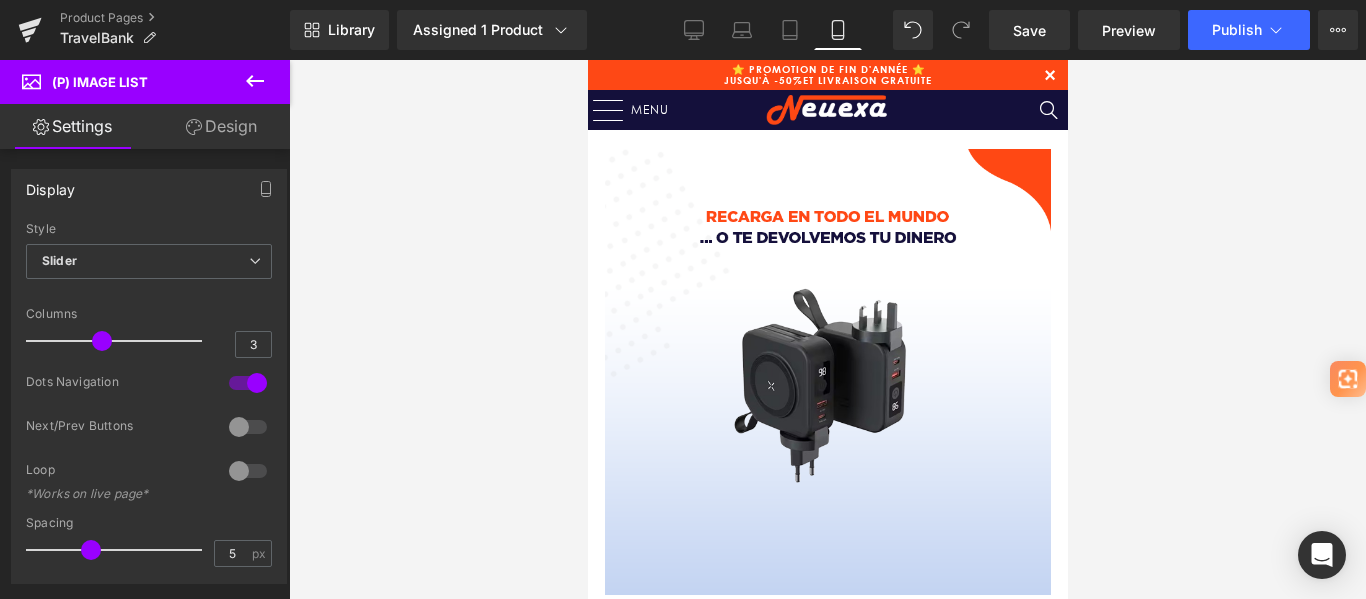 scroll, scrollTop: 0, scrollLeft: 0, axis: both 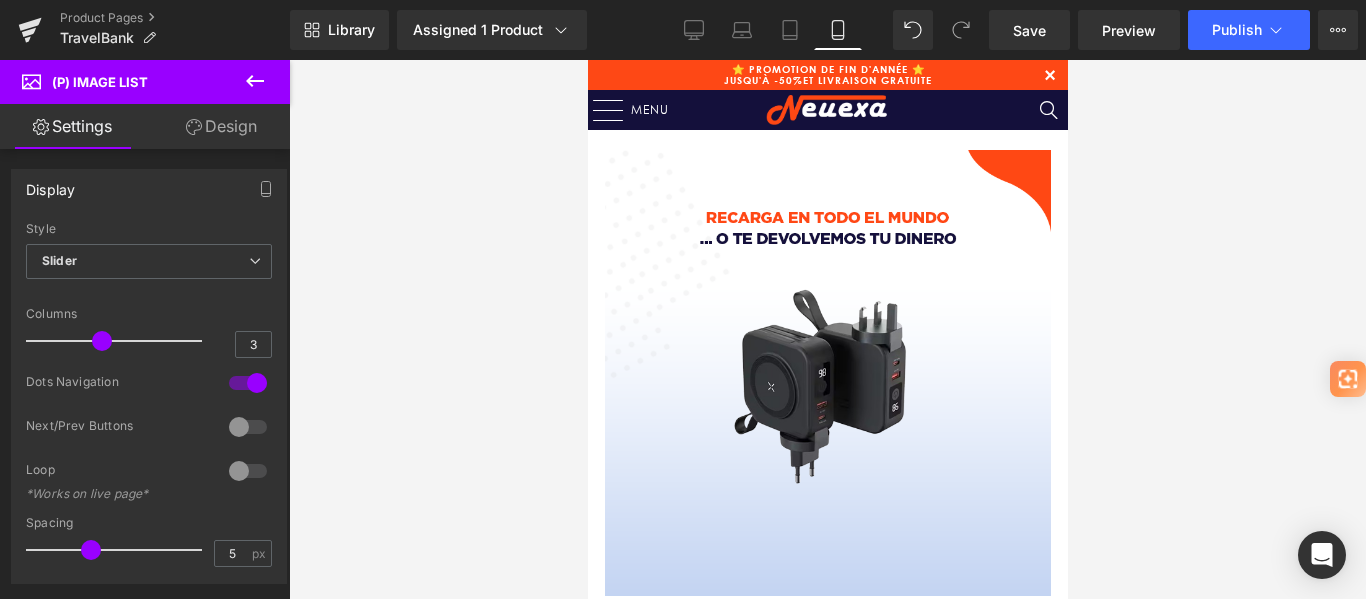 click on "Save Preview Publish Scheduled View Live Page View with current Template Save Template to Library Schedule Publish  Optimize  Publish Settings Shortcuts  Your page can’t be published   You've reached the maximum number of published pages on your plan  (298/999999).  You need to upgrade your plan or unpublish all your pages to get 1 publish slot.   Unpublish pages   Upgrade plan" at bounding box center [1173, 30] 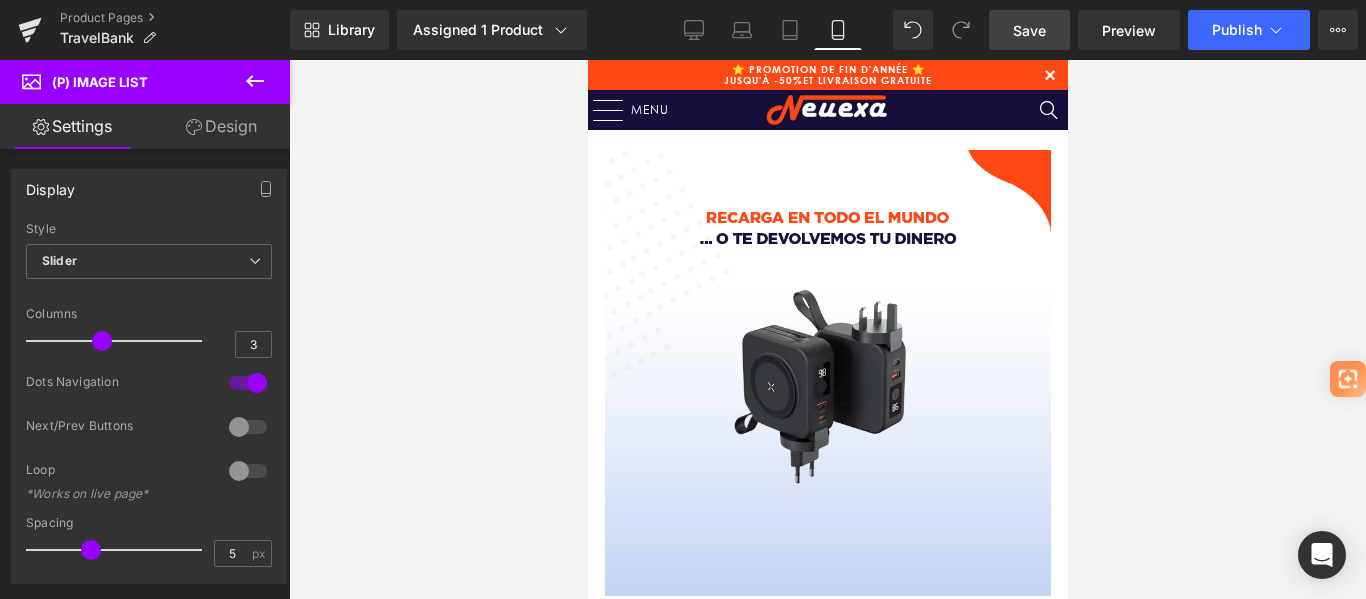 click on "Save" at bounding box center [1029, 30] 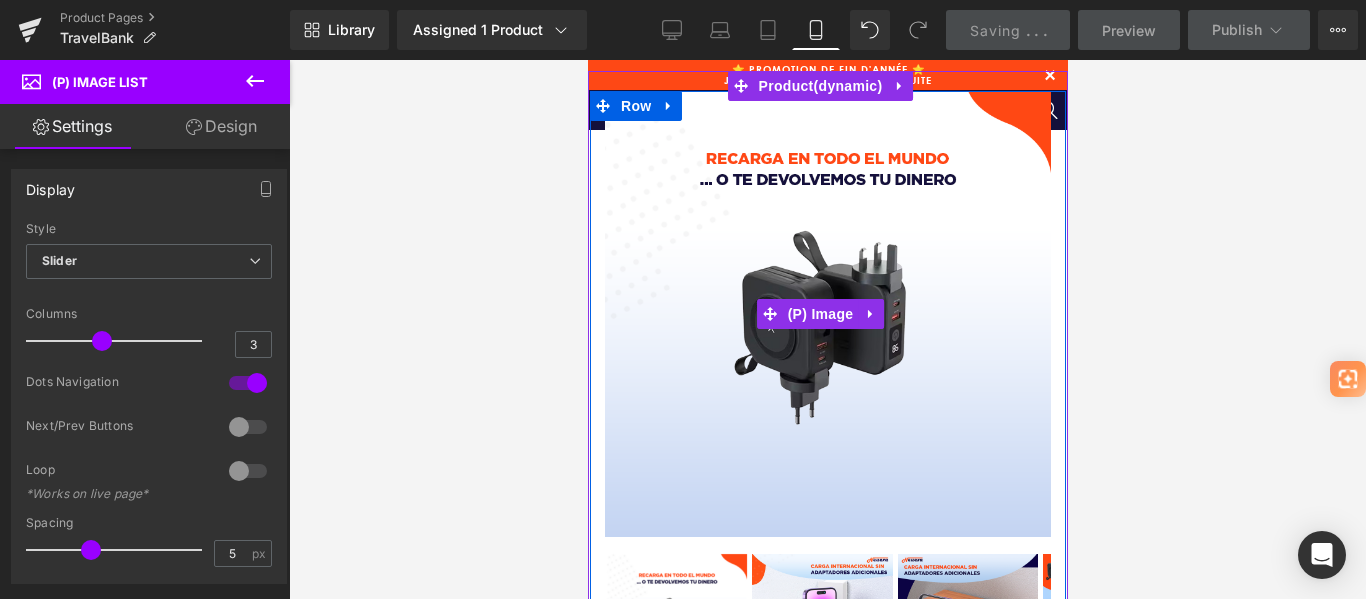 scroll, scrollTop: 300, scrollLeft: 0, axis: vertical 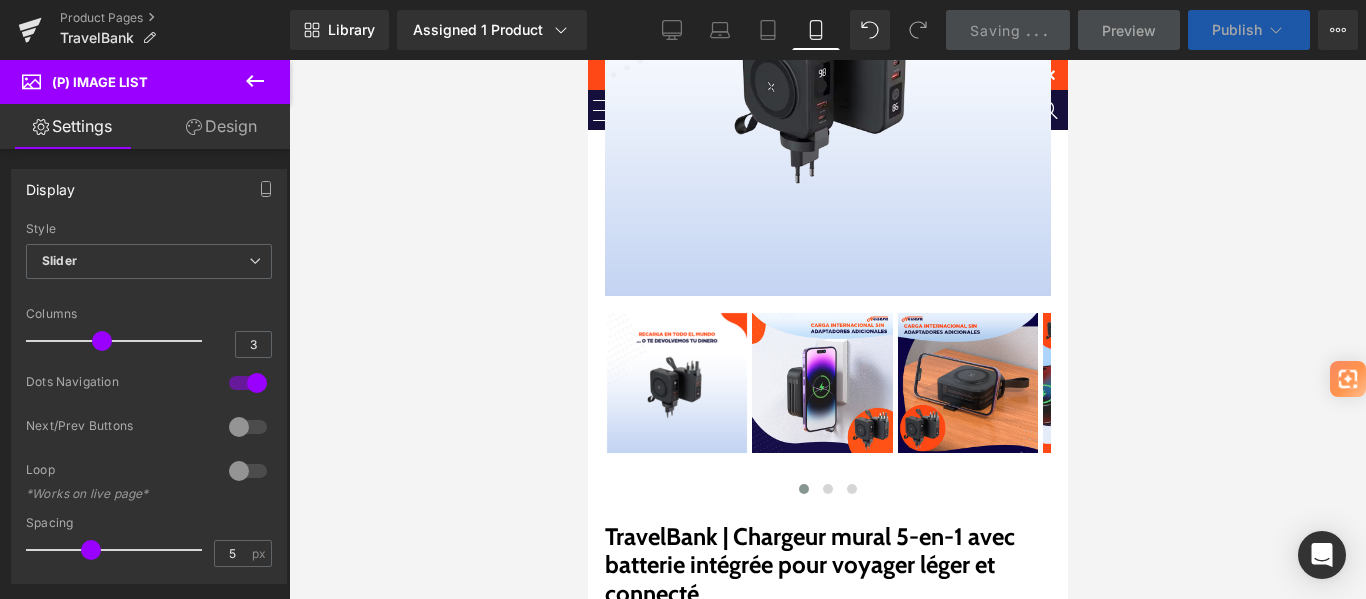 click on "Publish" at bounding box center (1249, 30) 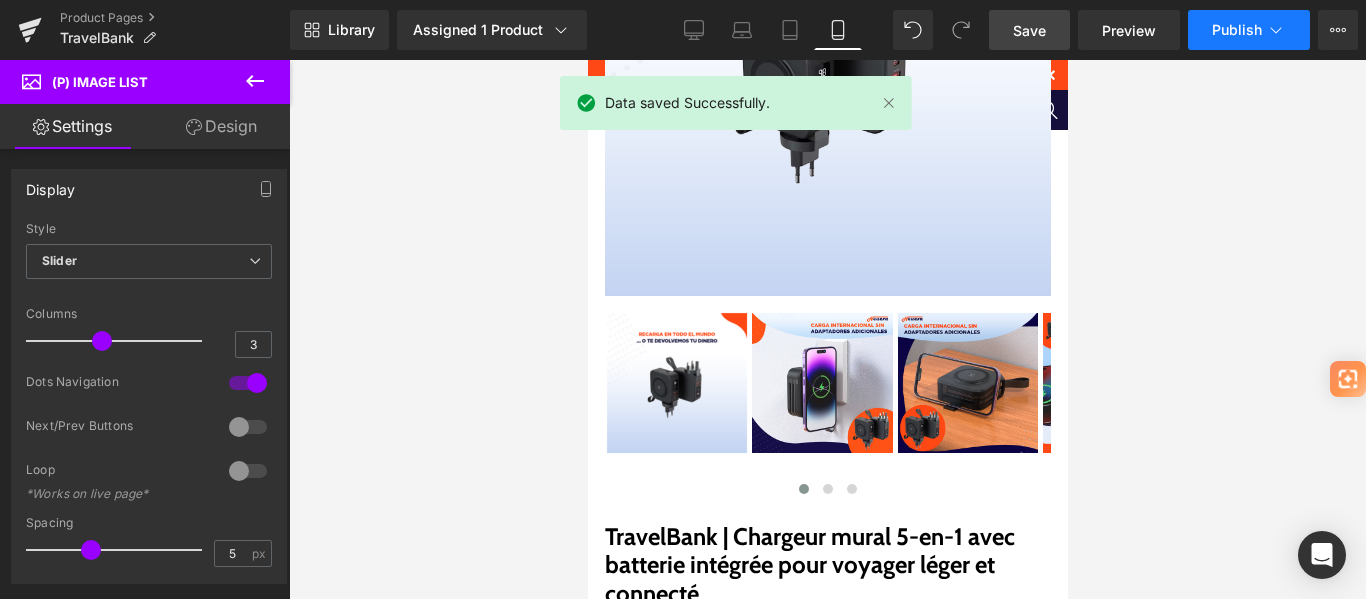click on "Publish" at bounding box center [1249, 30] 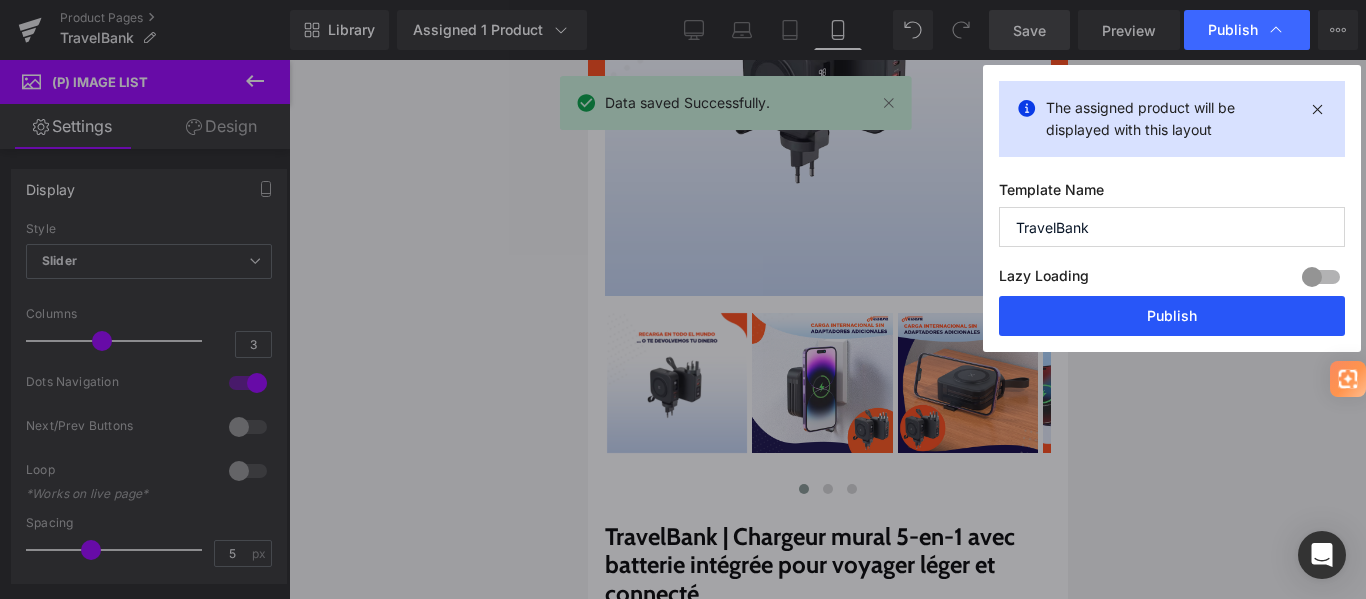 click on "Publish" at bounding box center [1172, 316] 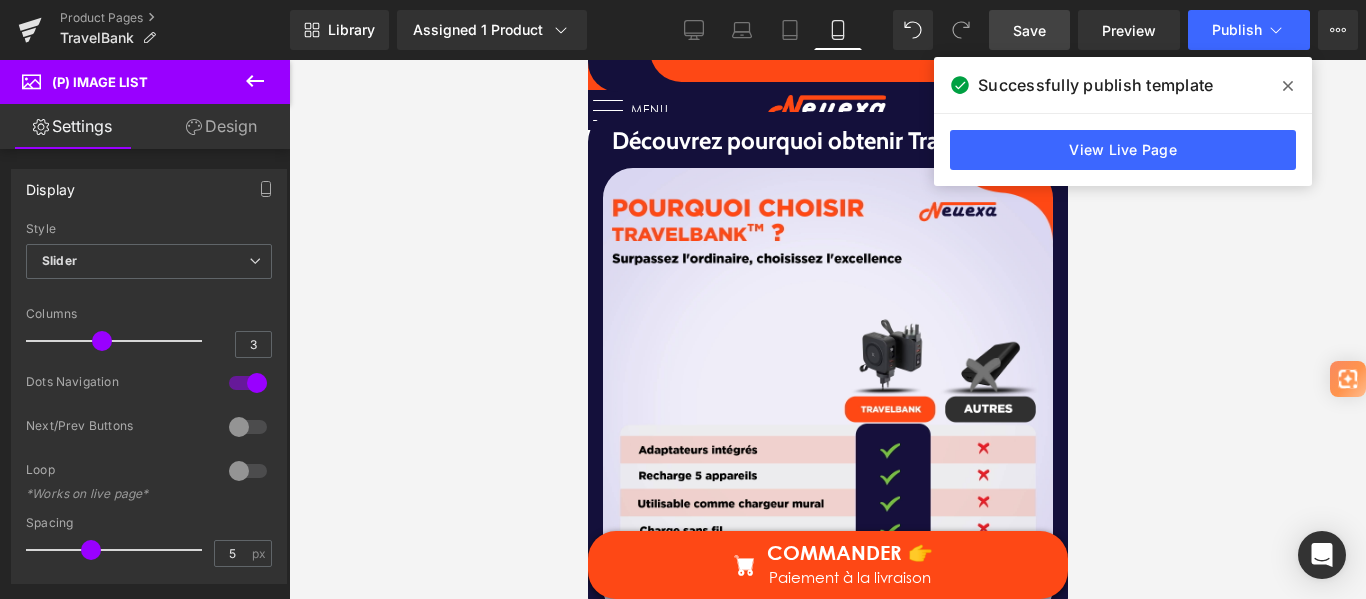 scroll, scrollTop: 3100, scrollLeft: 0, axis: vertical 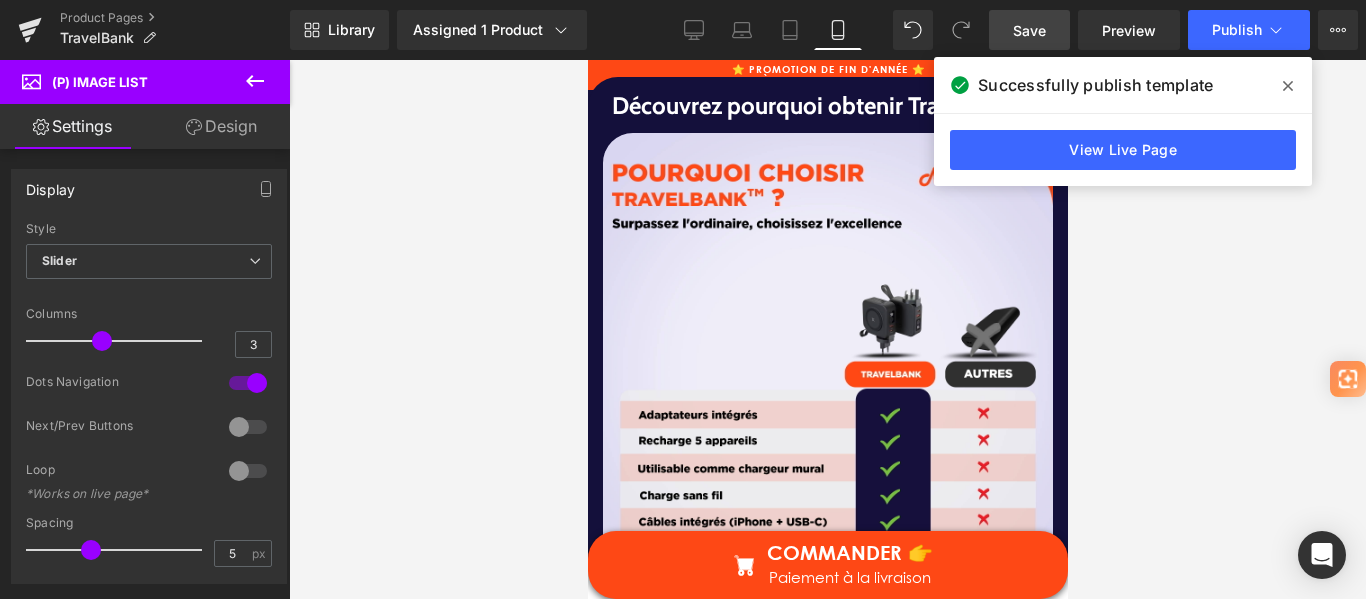 drag, startPoint x: 1217, startPoint y: 31, endPoint x: 1191, endPoint y: 65, distance: 42.80187 